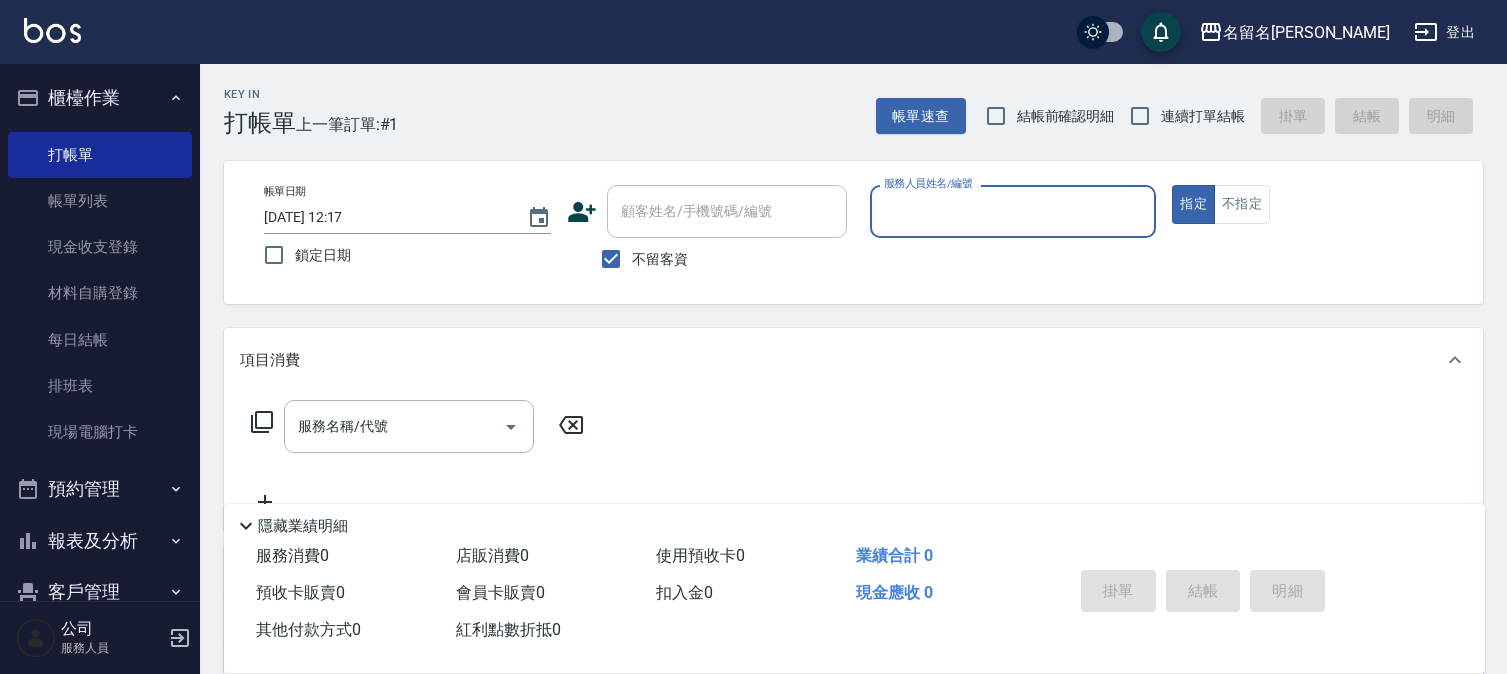 scroll, scrollTop: 0, scrollLeft: 0, axis: both 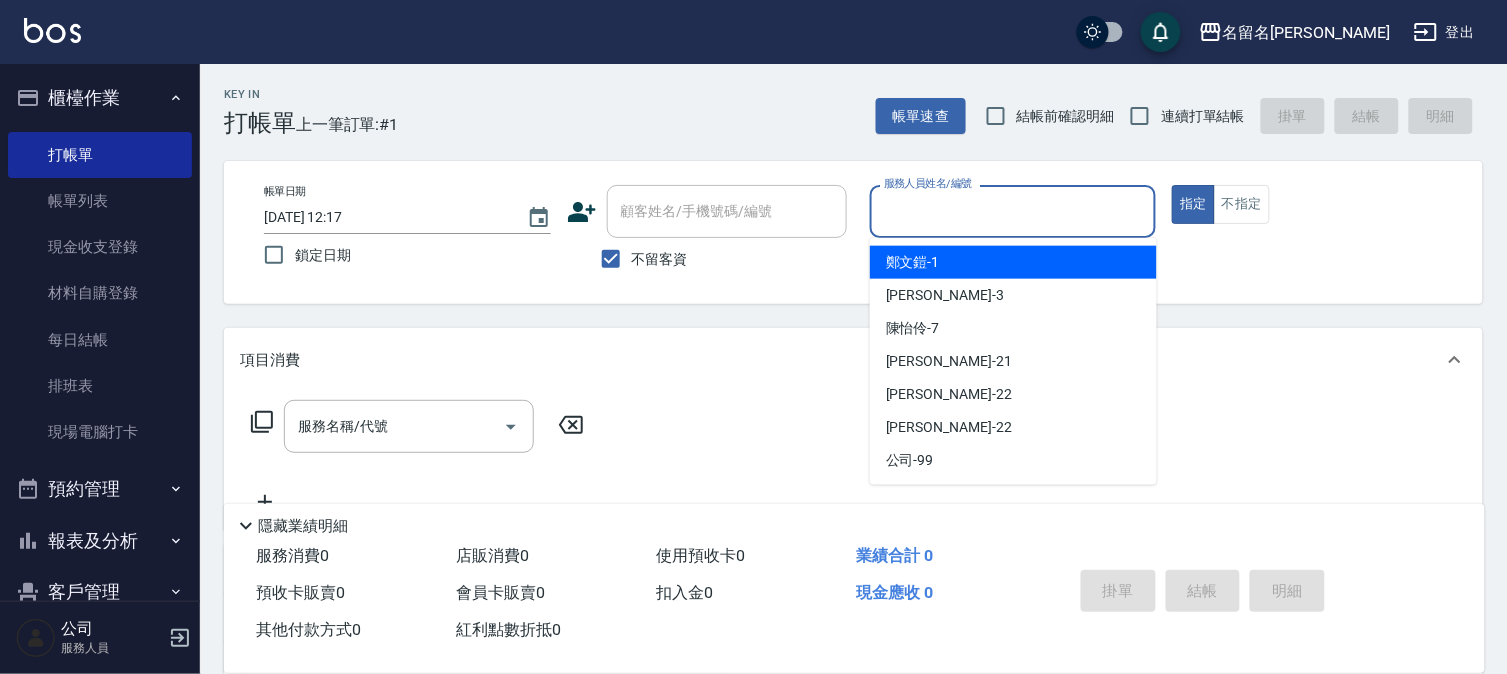 click on "服務人員姓名/編號" at bounding box center (1013, 211) 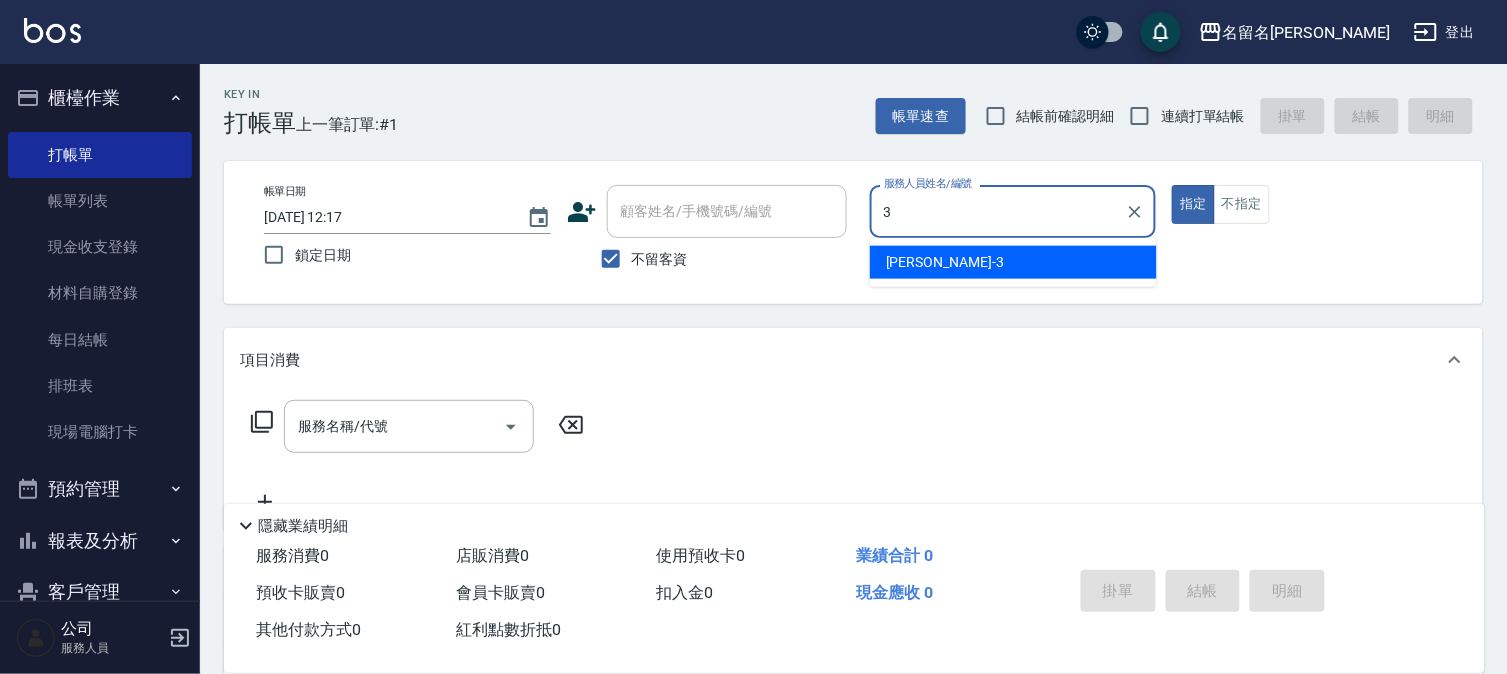type on "[PERSON_NAME]-3" 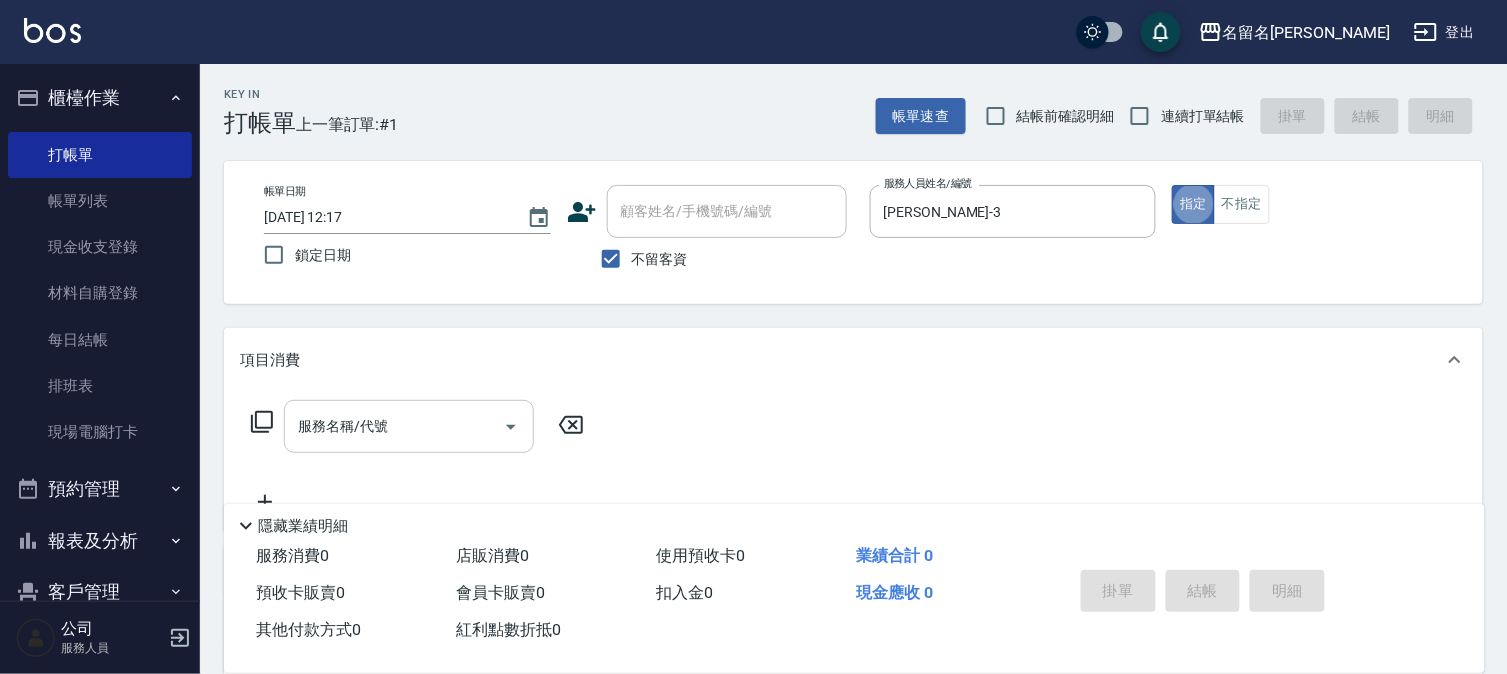type on "true" 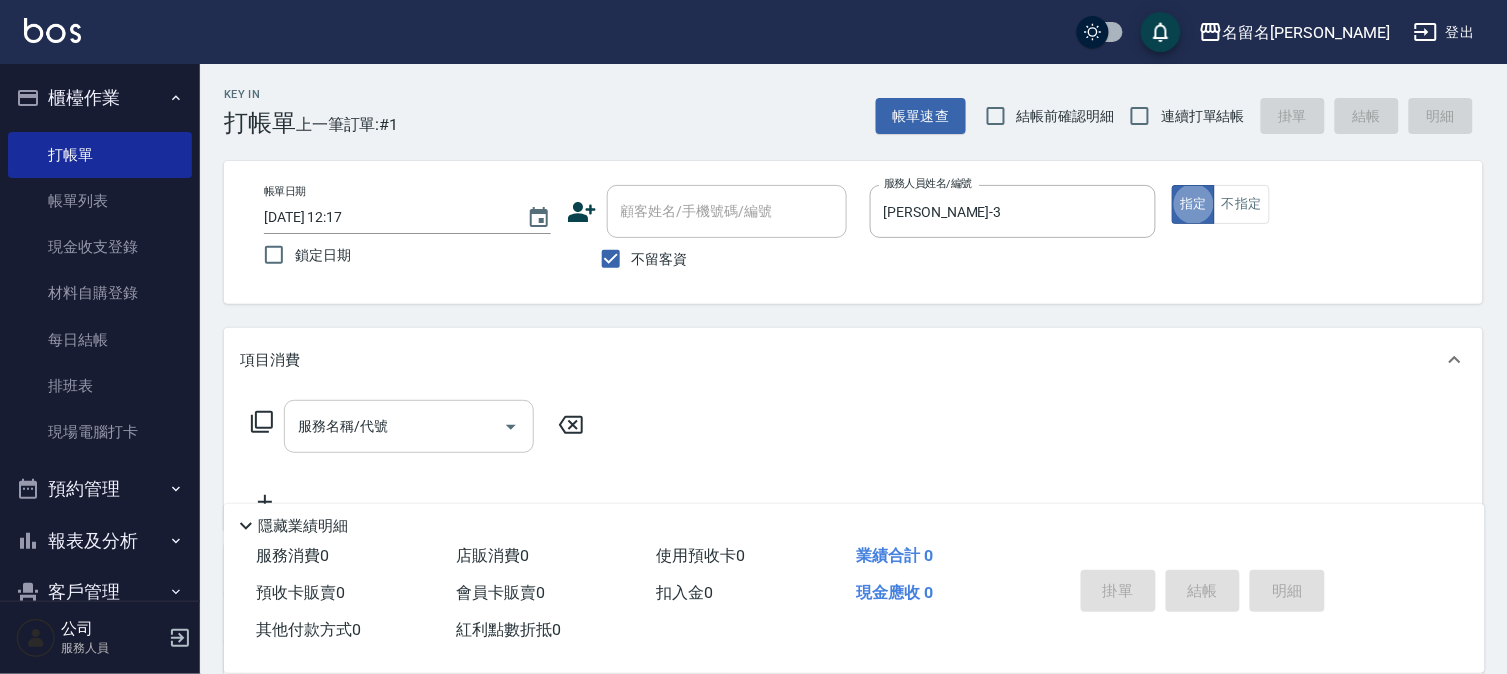 click on "服務名稱/代號" at bounding box center (394, 426) 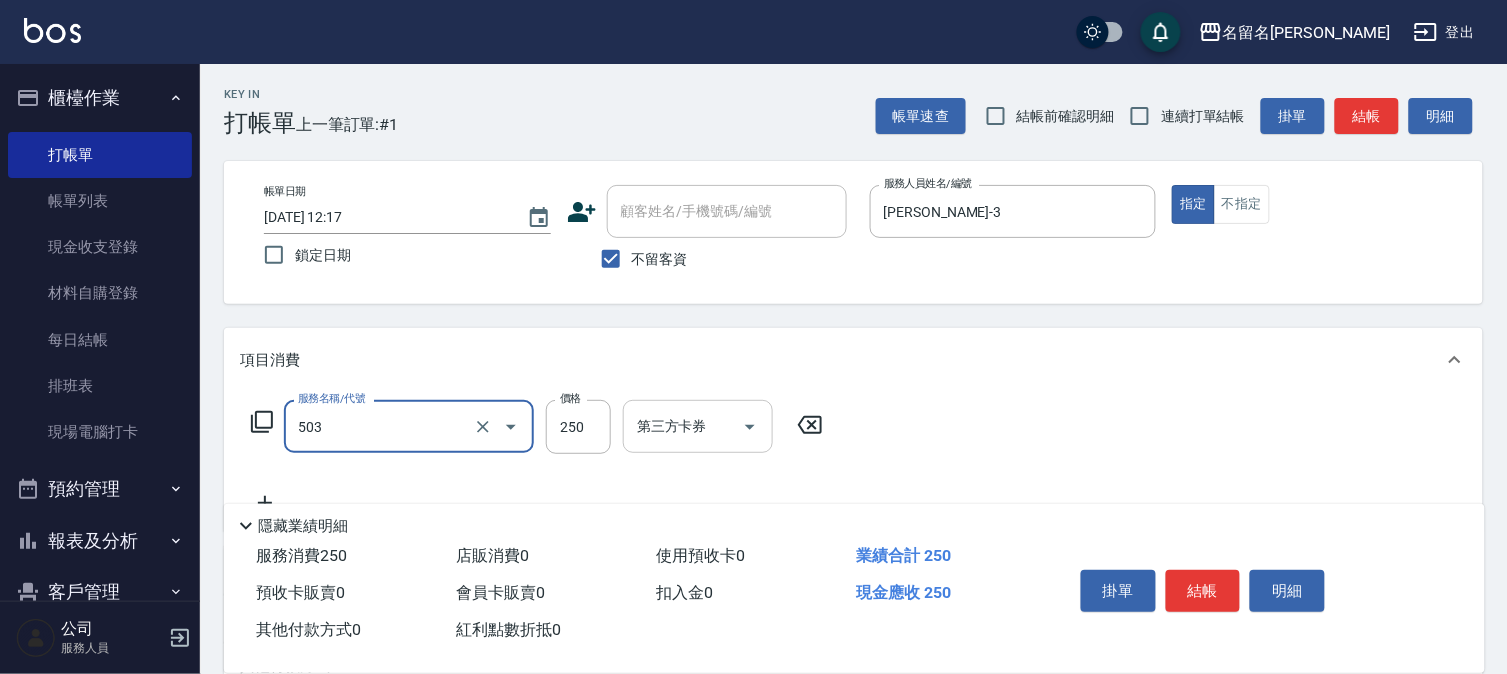 type on "指定洗髮(503)" 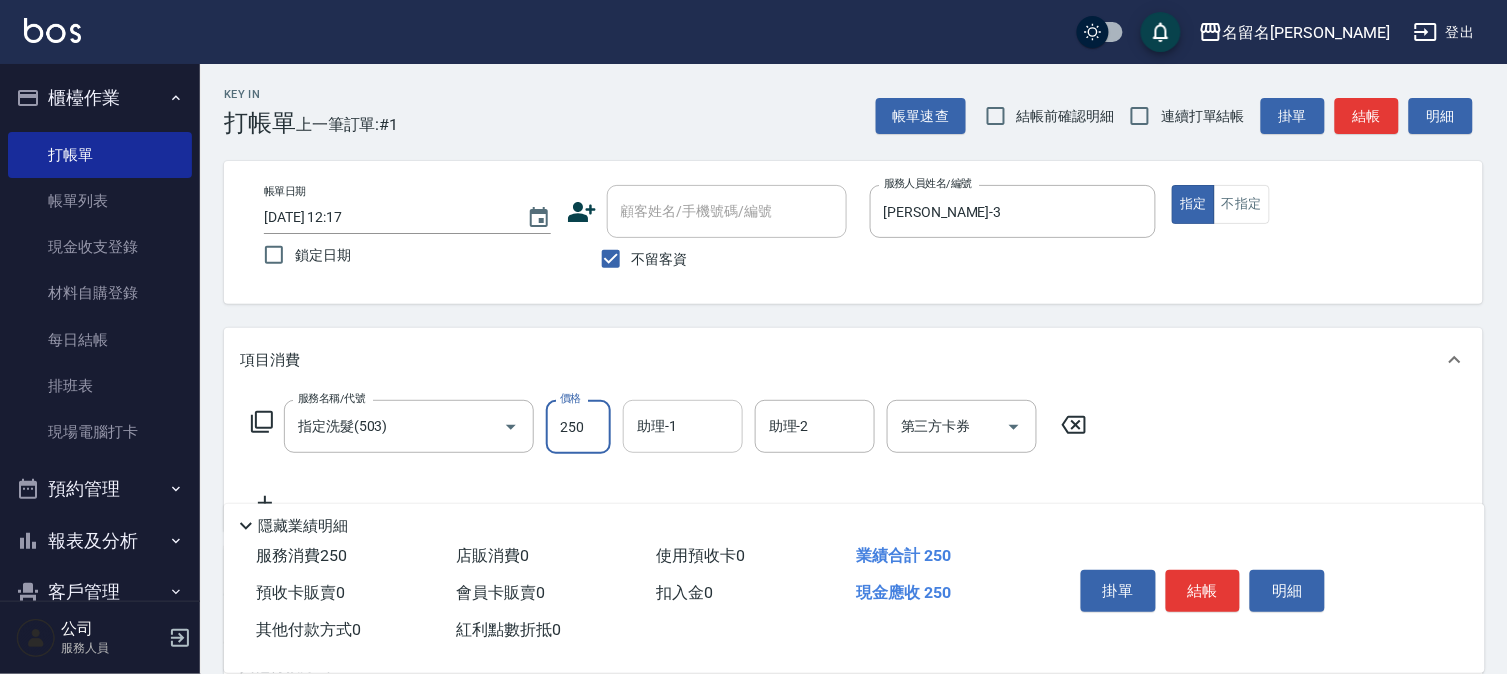 click on "助理-1" at bounding box center [683, 426] 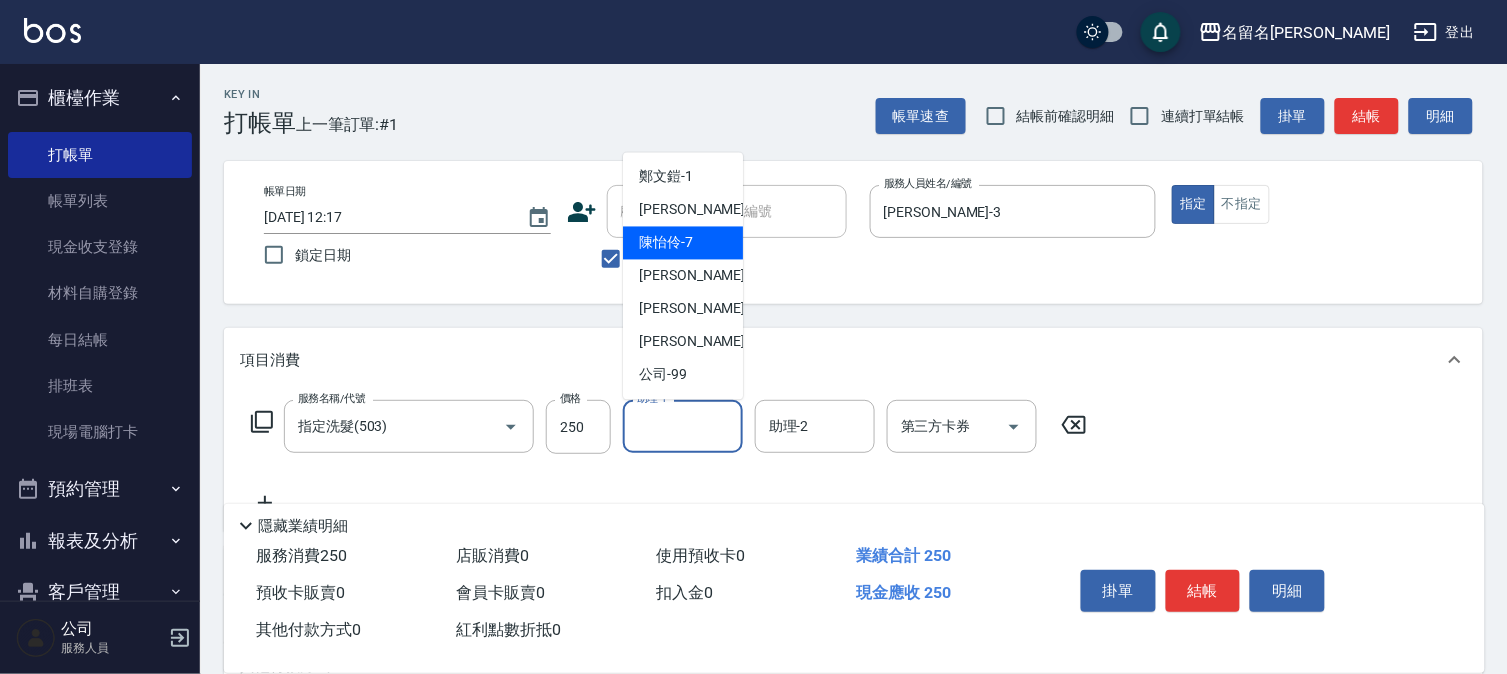 click on "[PERSON_NAME]-7" at bounding box center (683, 243) 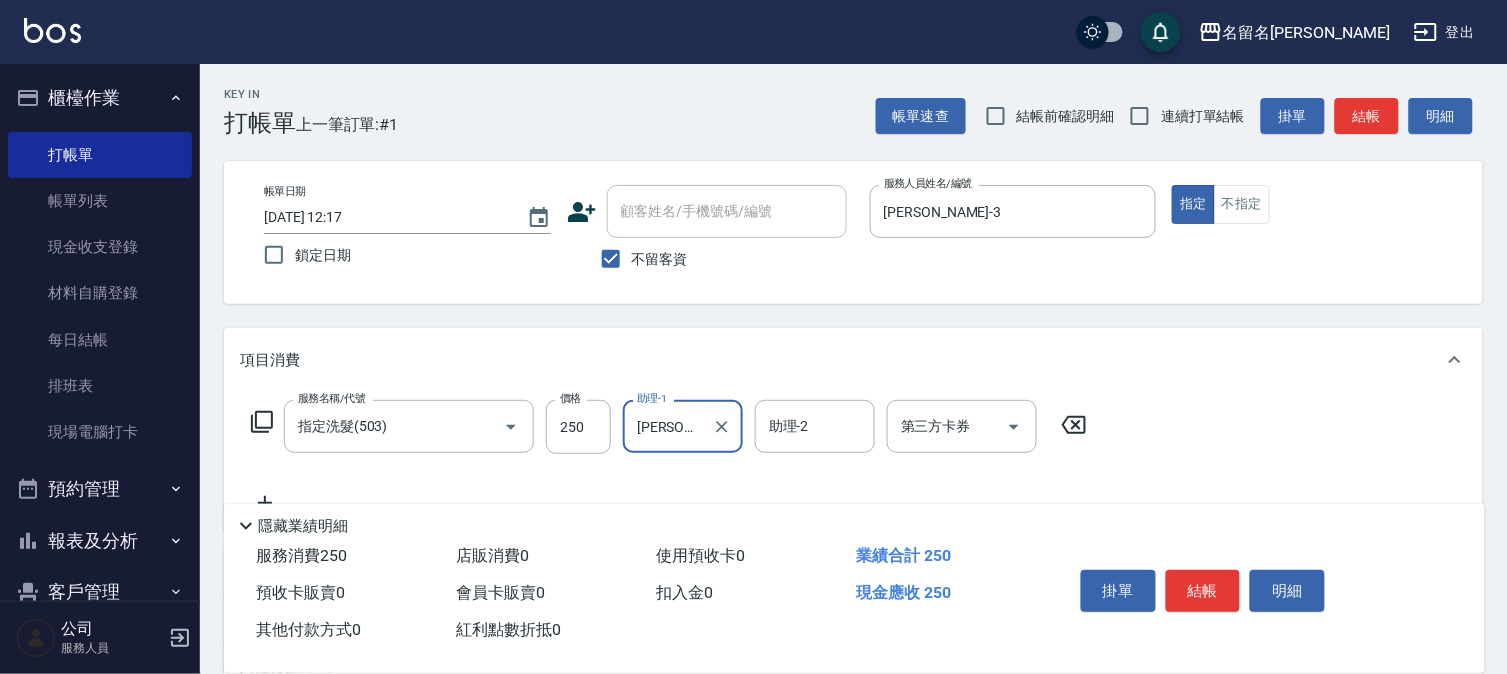 drag, startPoint x: 680, startPoint y: 437, endPoint x: 680, endPoint y: 408, distance: 29 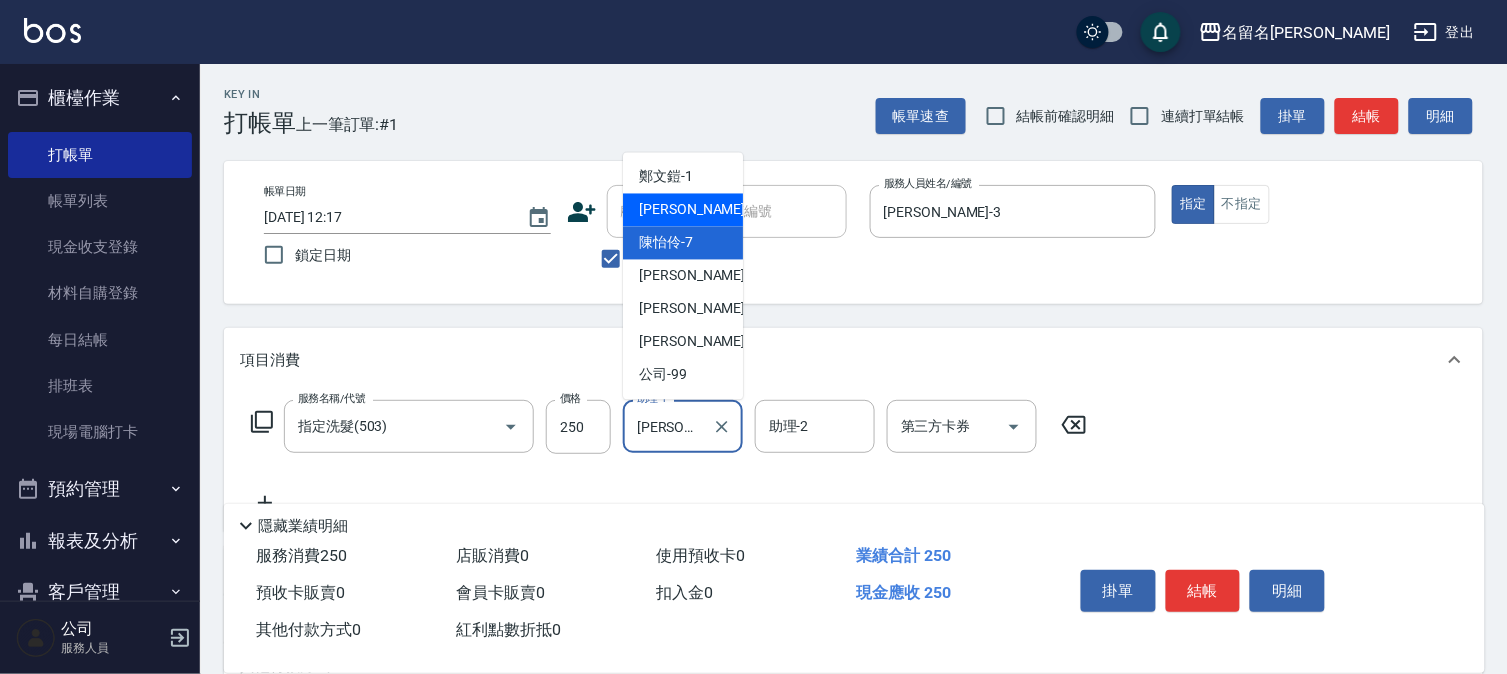 click on "[PERSON_NAME]-3" at bounding box center (683, 210) 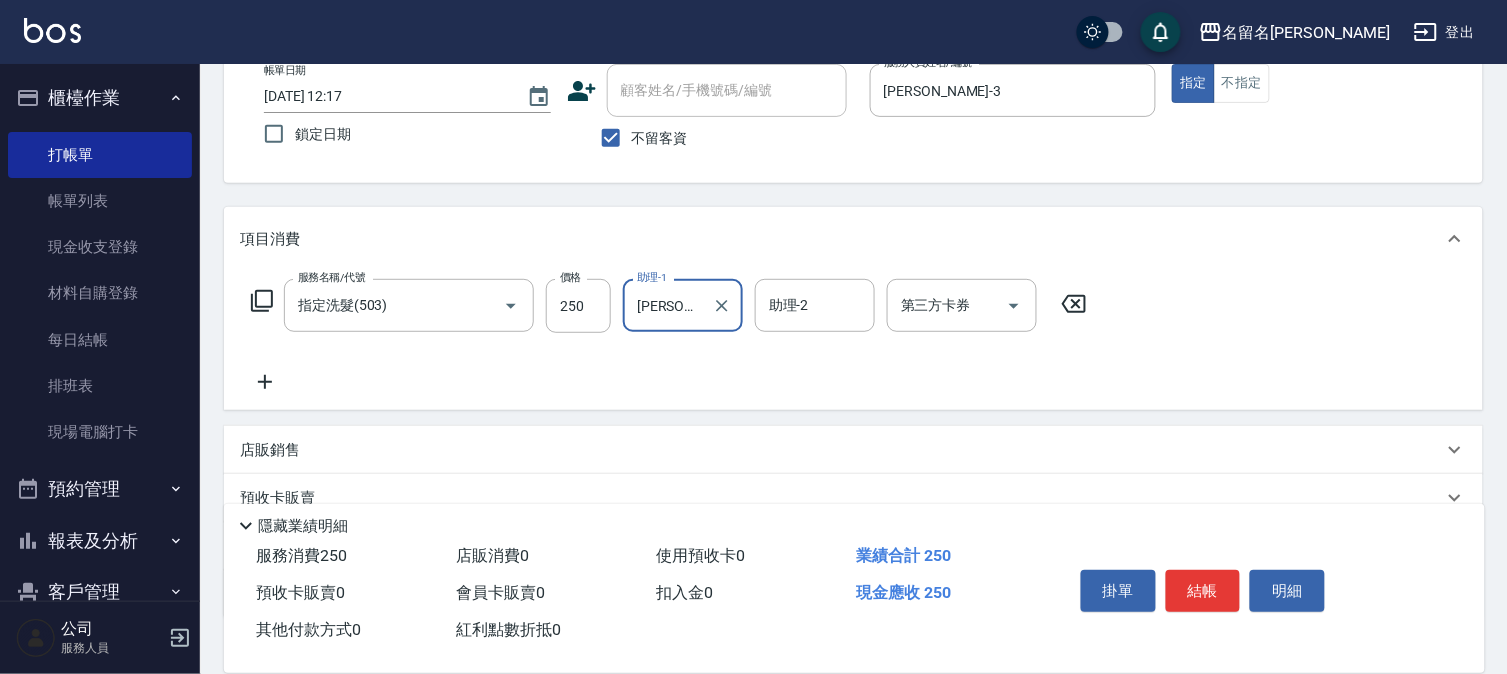 scroll, scrollTop: 254, scrollLeft: 0, axis: vertical 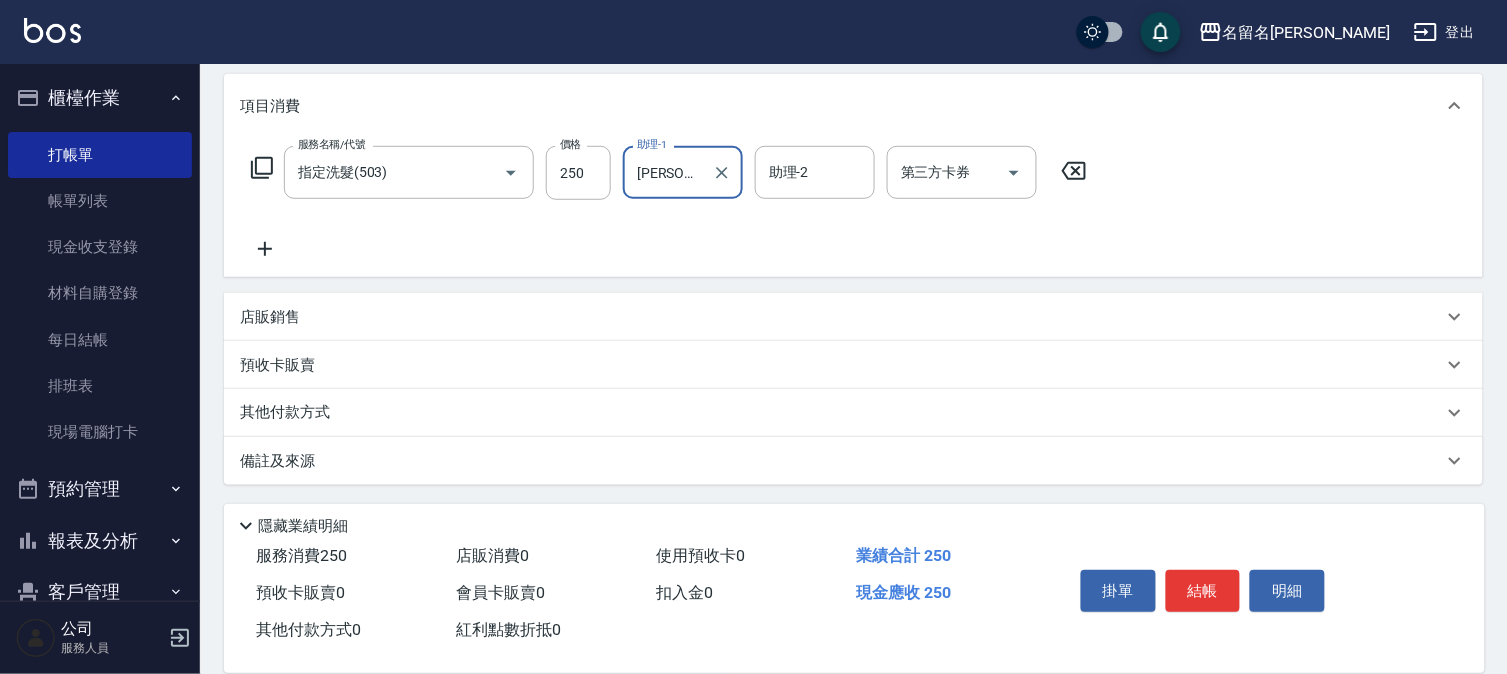 click 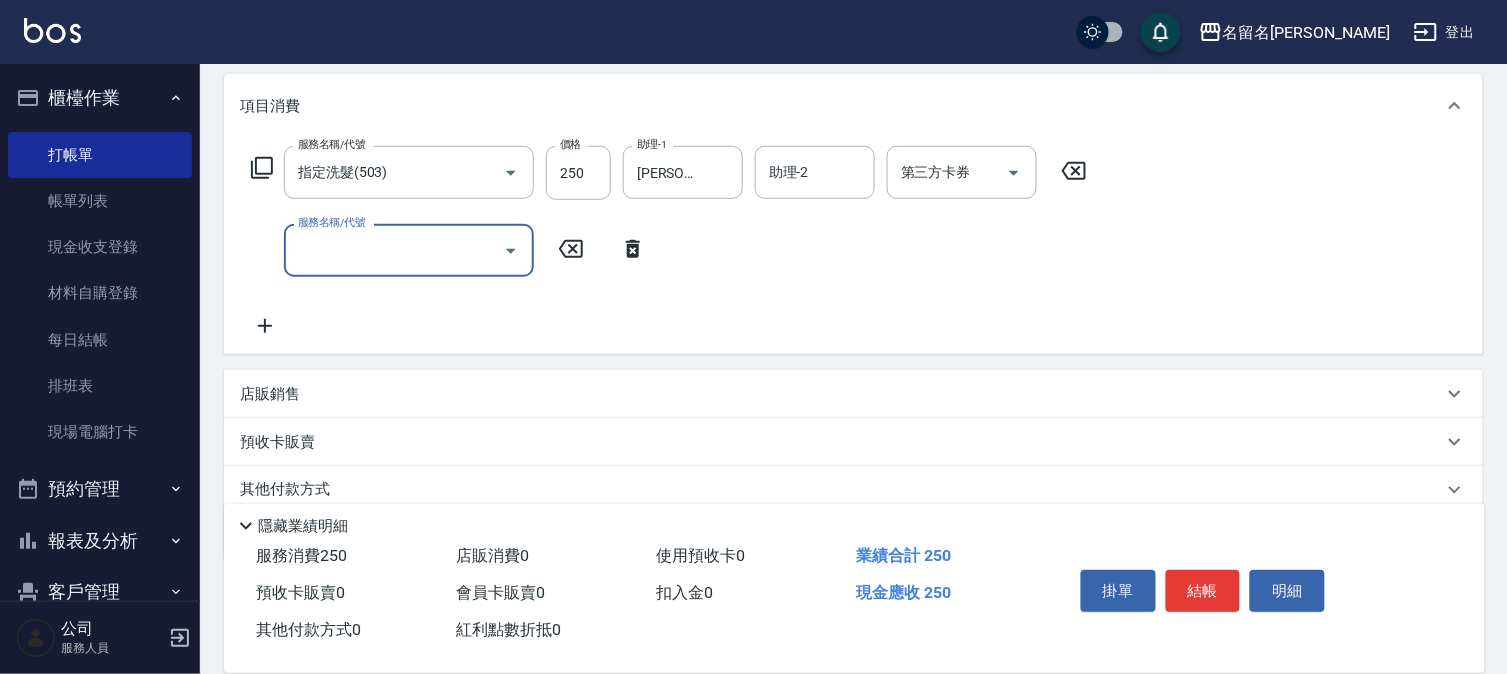 drag, startPoint x: 323, startPoint y: 250, endPoint x: 383, endPoint y: 267, distance: 62.361847 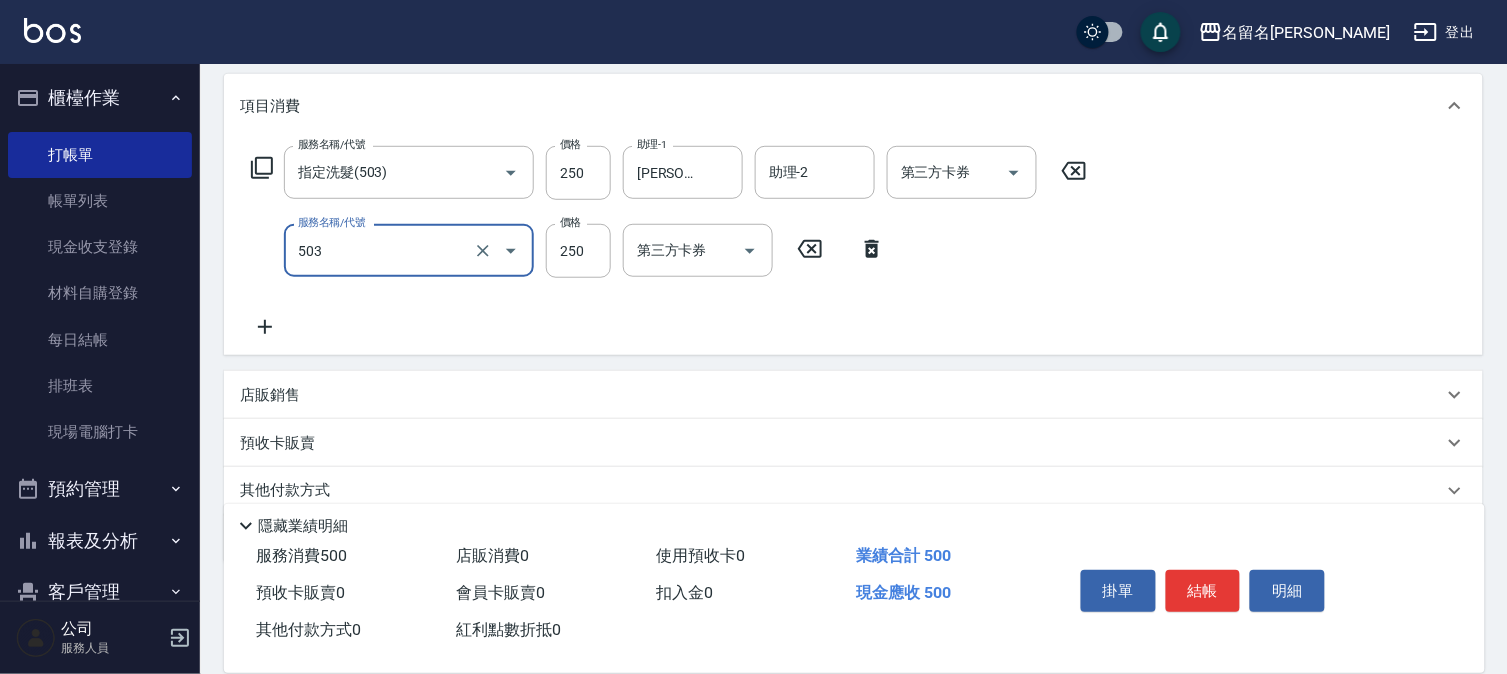 type on "指定洗髮(503)" 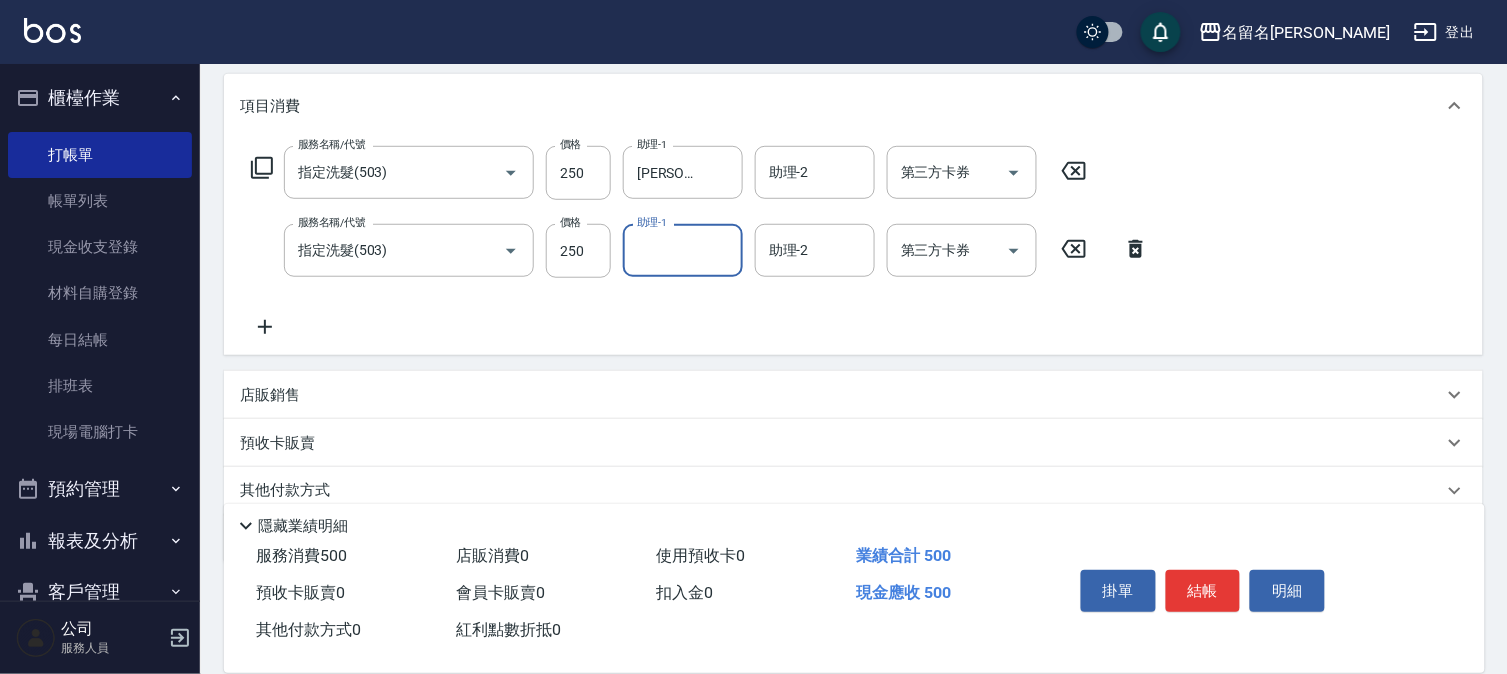 click on "助理-1" at bounding box center (683, 250) 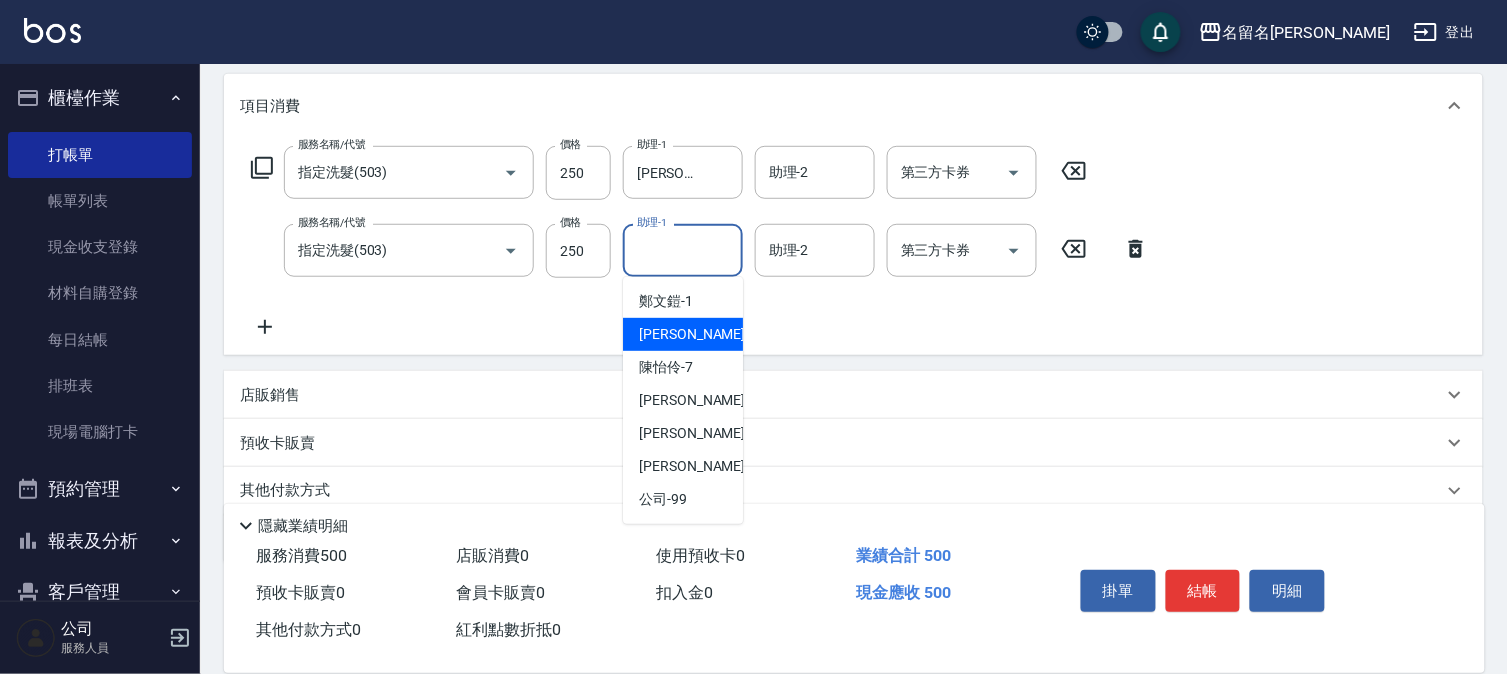 drag, startPoint x: 672, startPoint y: 331, endPoint x: 663, endPoint y: 312, distance: 21.023796 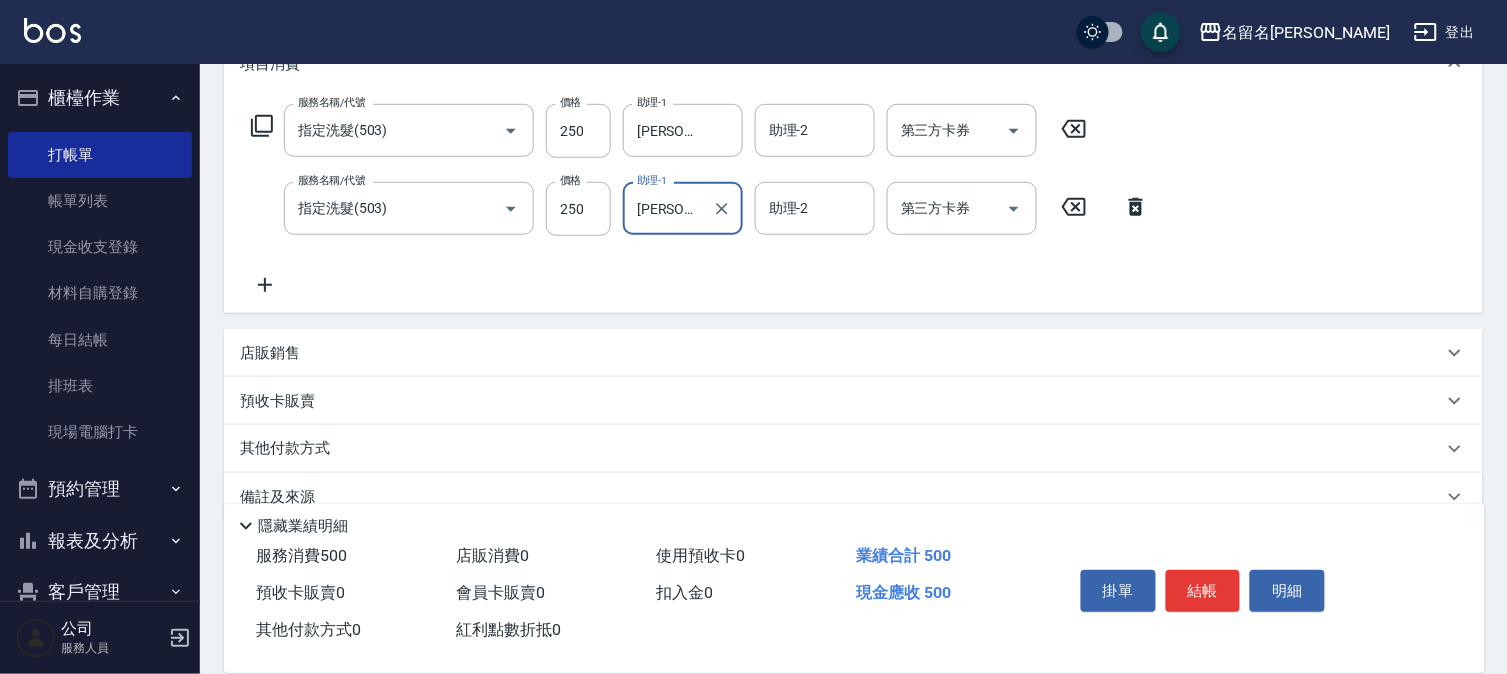scroll, scrollTop: 332, scrollLeft: 0, axis: vertical 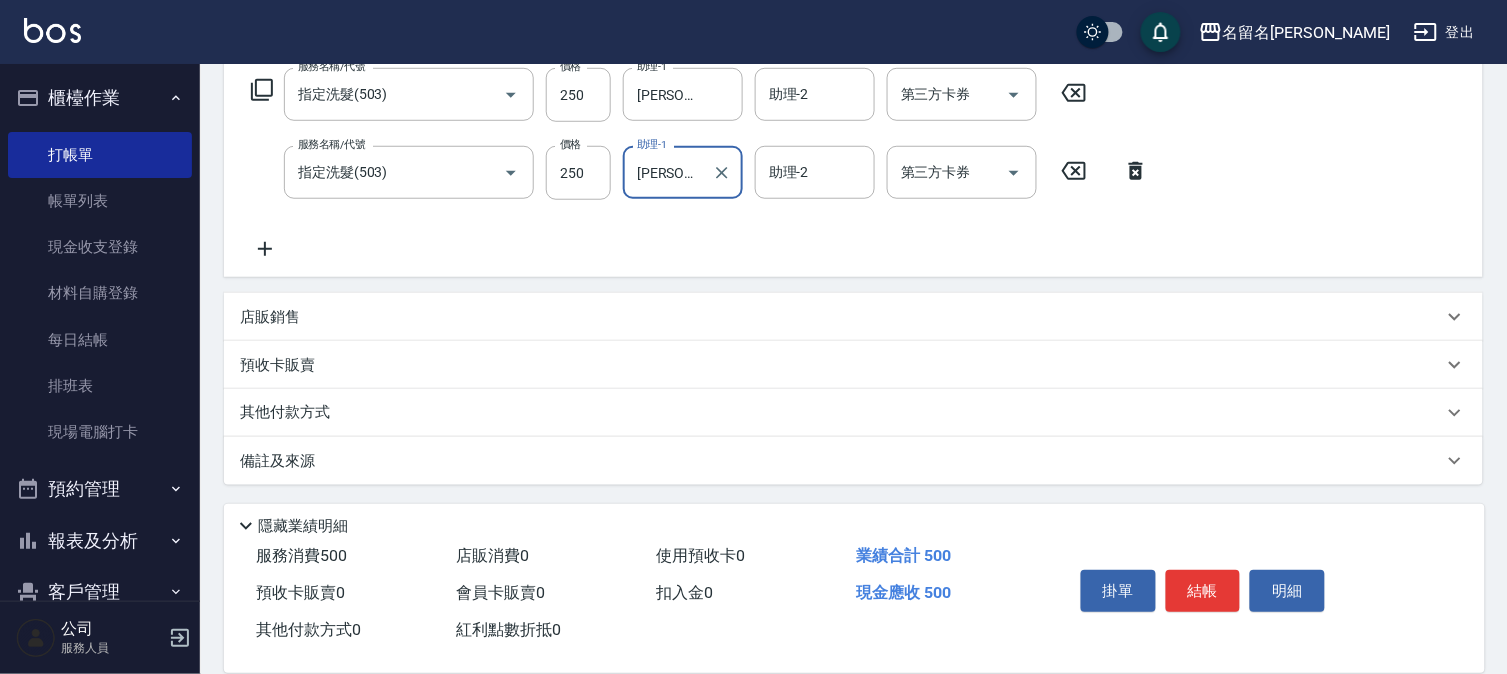 click 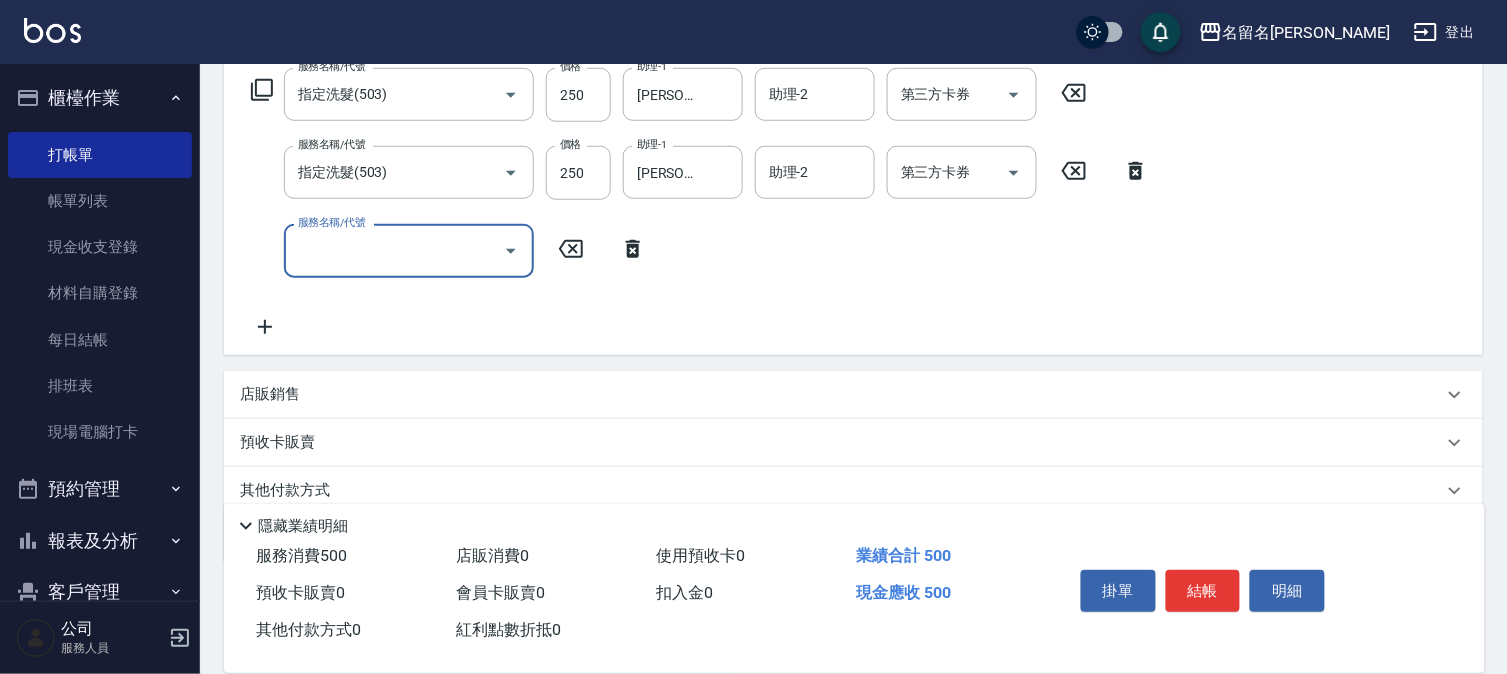 click on "服務名稱/代號" at bounding box center [394, 250] 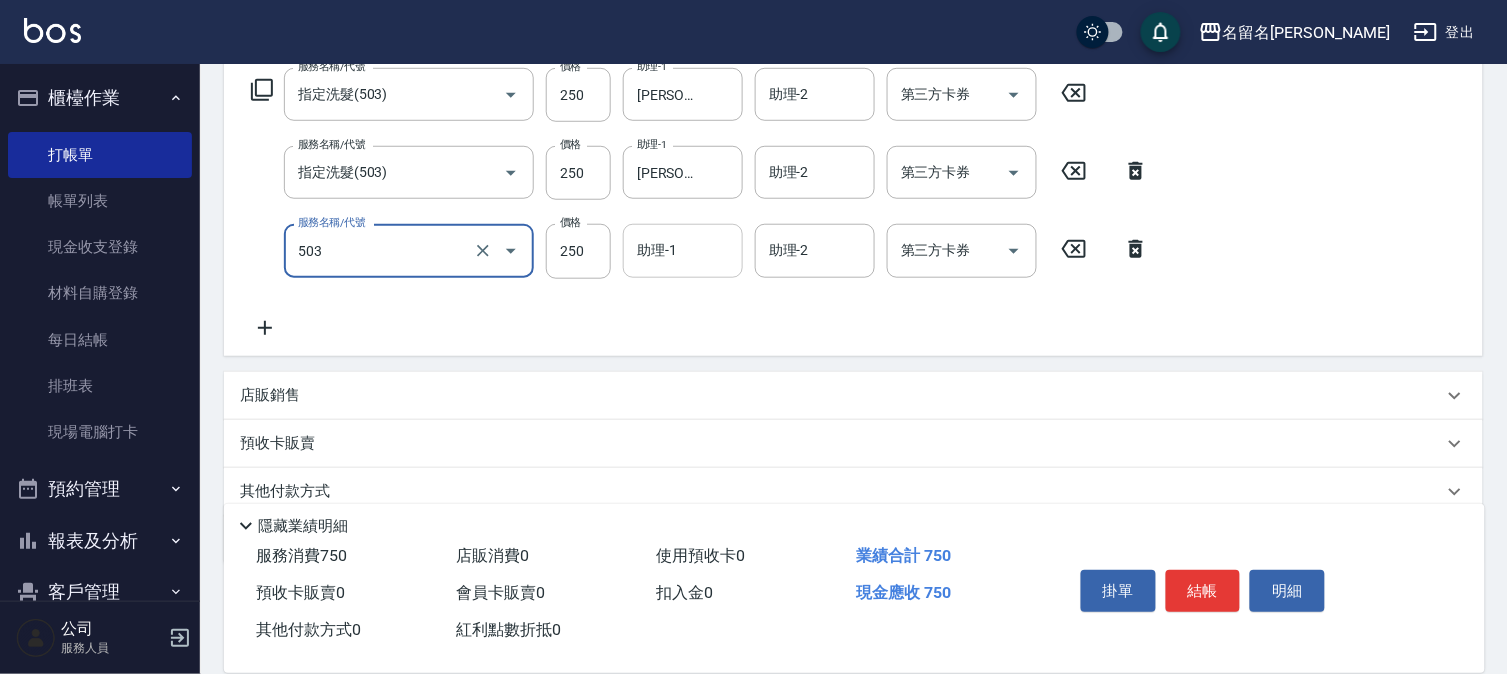 type on "指定洗髮(503)" 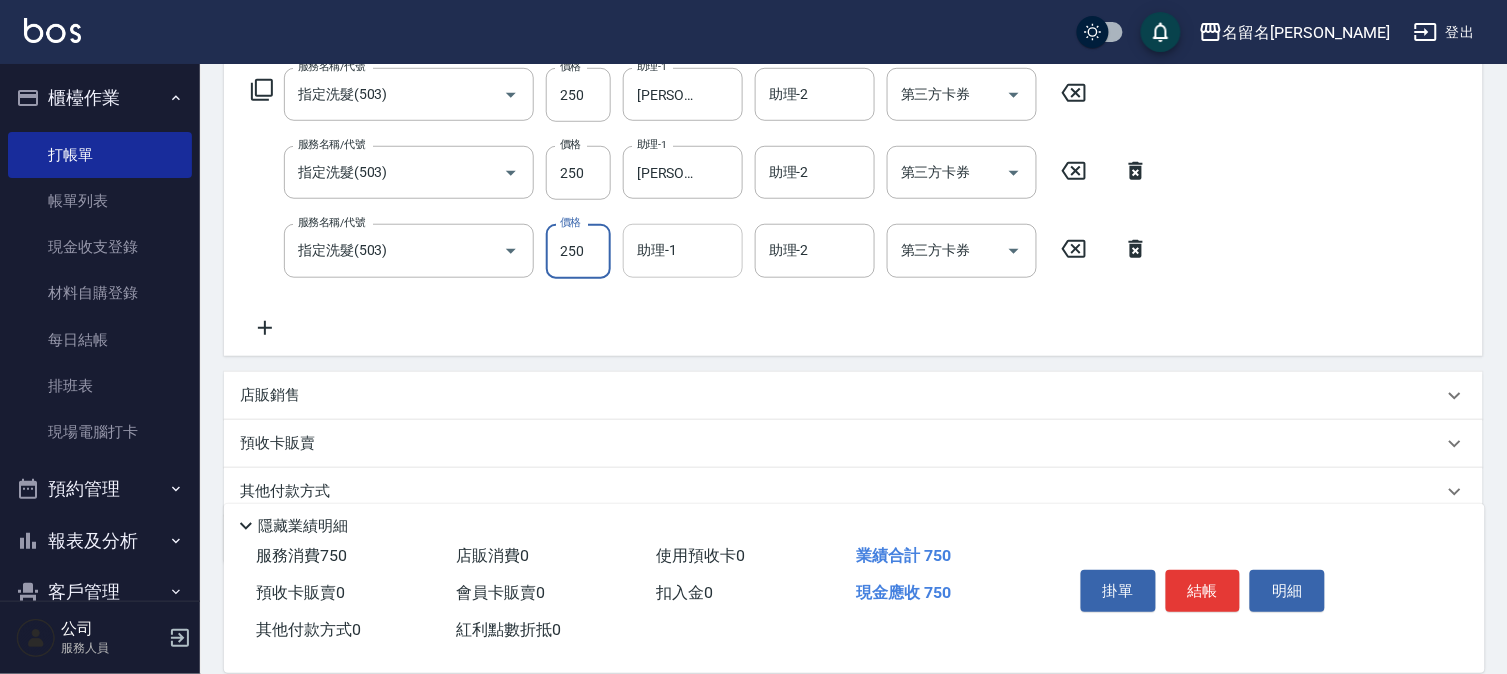 click on "助理-1" at bounding box center [683, 250] 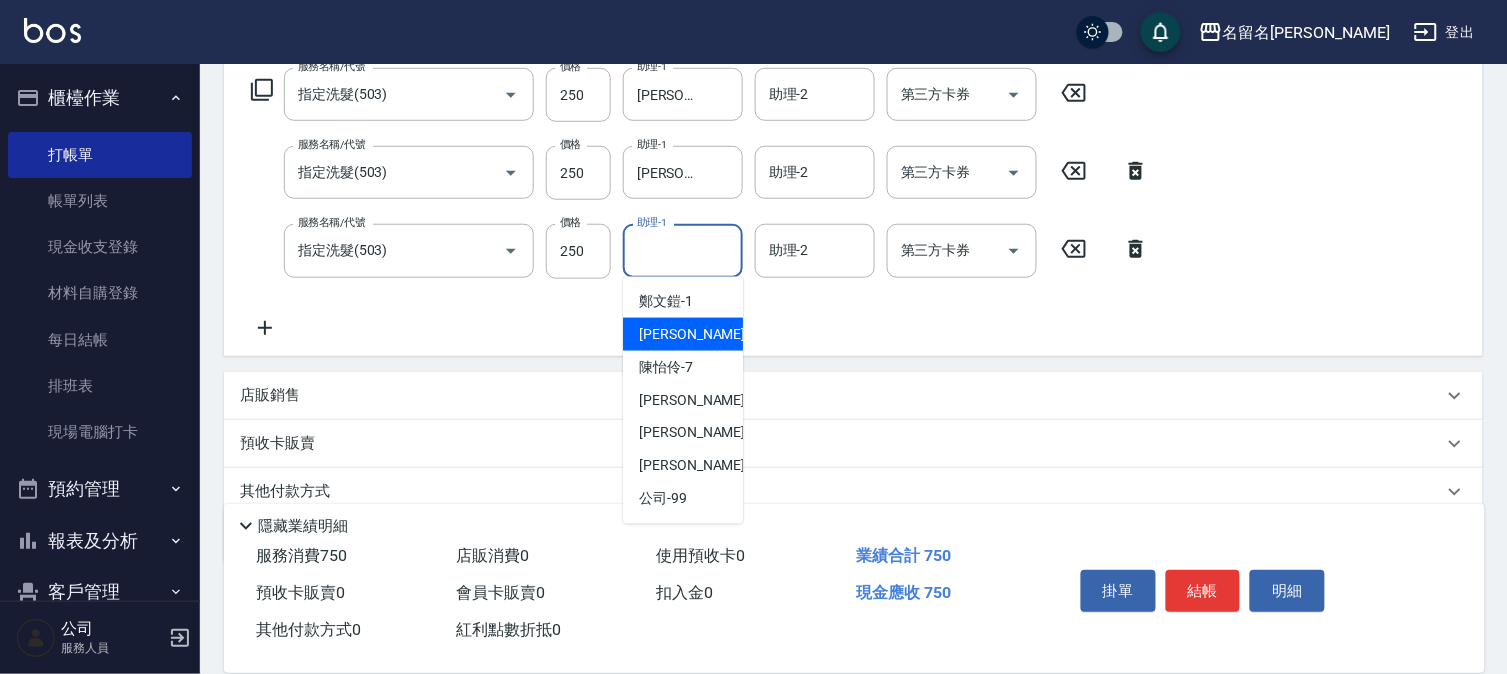 click on "[PERSON_NAME]-3" at bounding box center [698, 334] 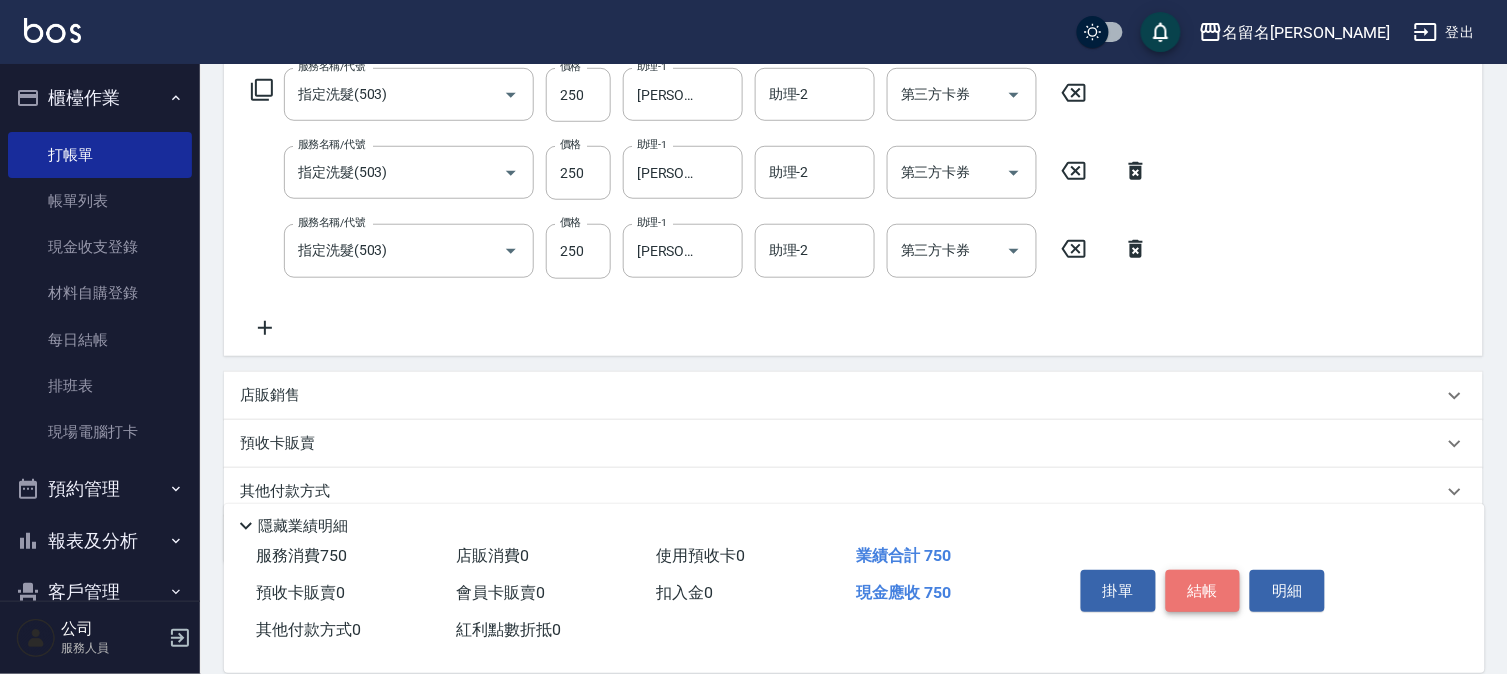 click on "結帳" at bounding box center (1203, 591) 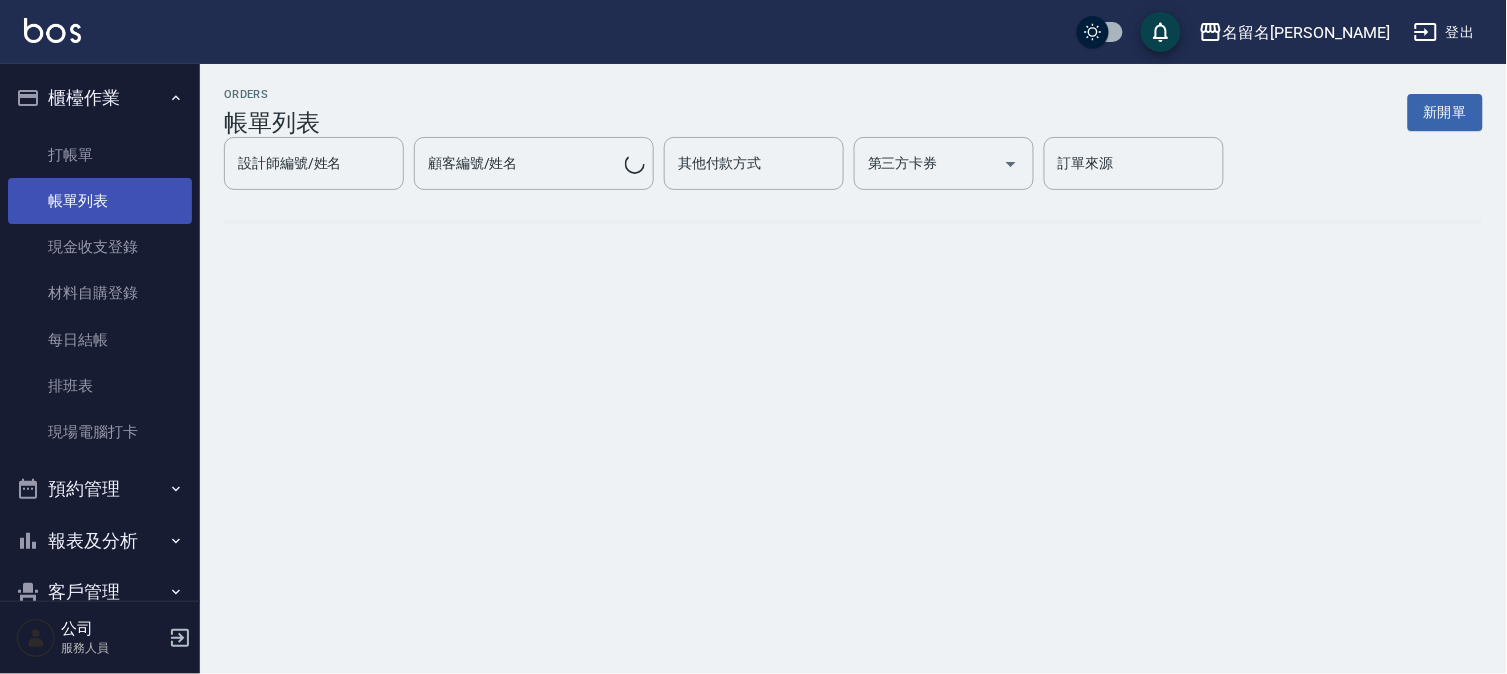 scroll, scrollTop: 0, scrollLeft: 0, axis: both 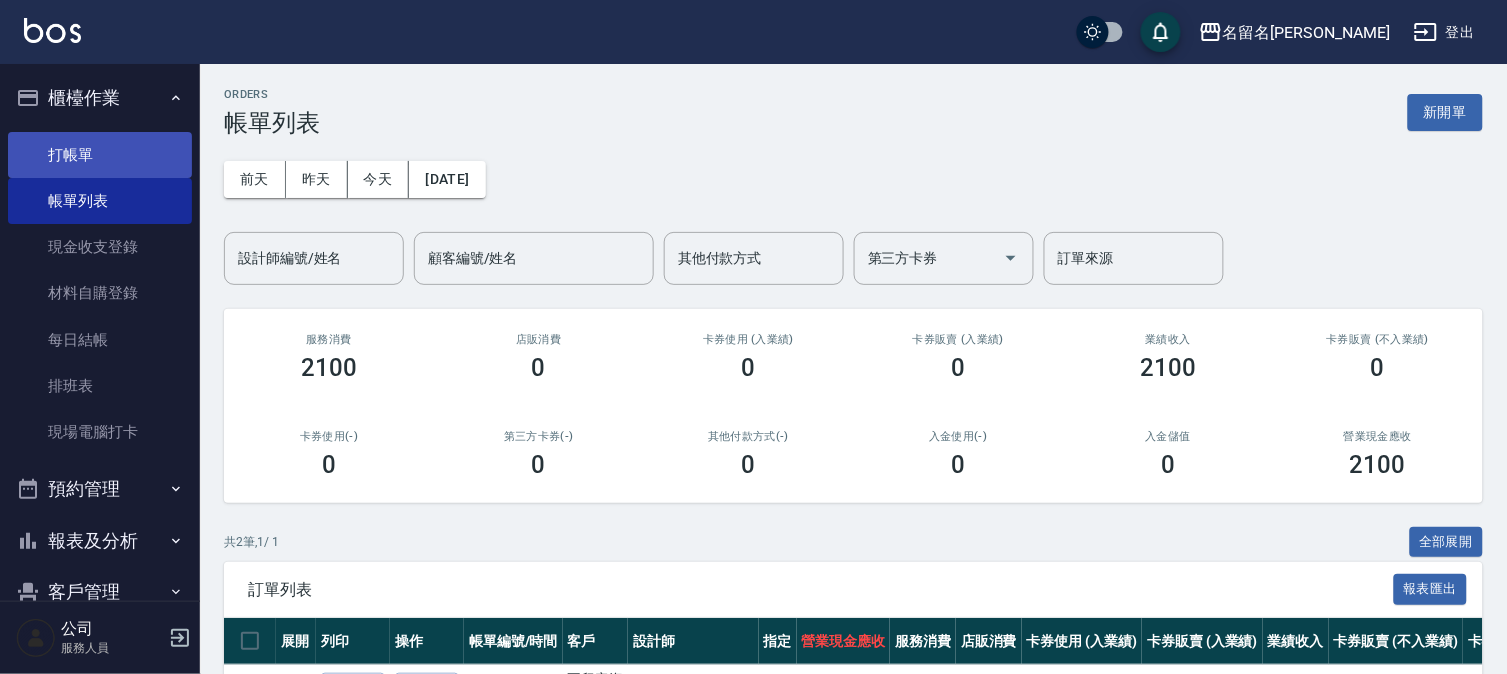 click on "打帳單" at bounding box center (100, 155) 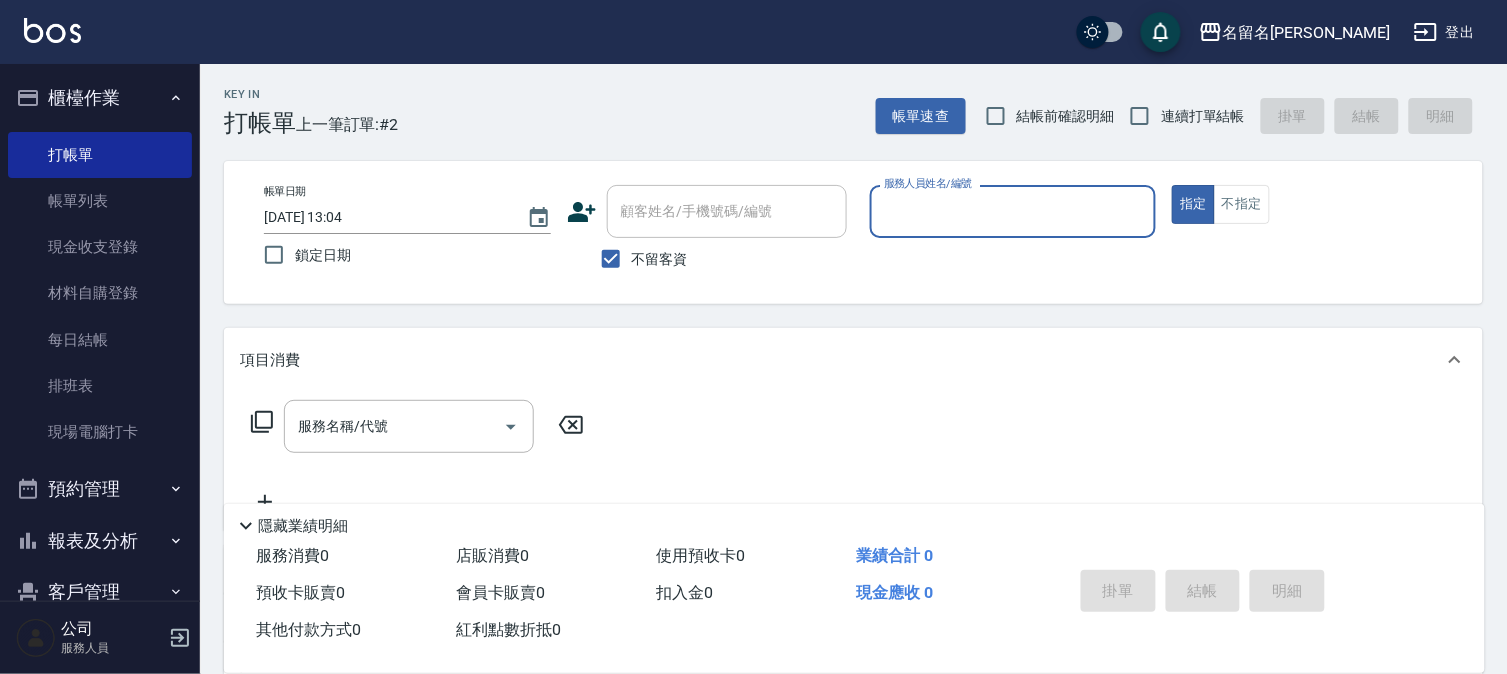 click on "服務人員姓名/編號" at bounding box center [1013, 211] 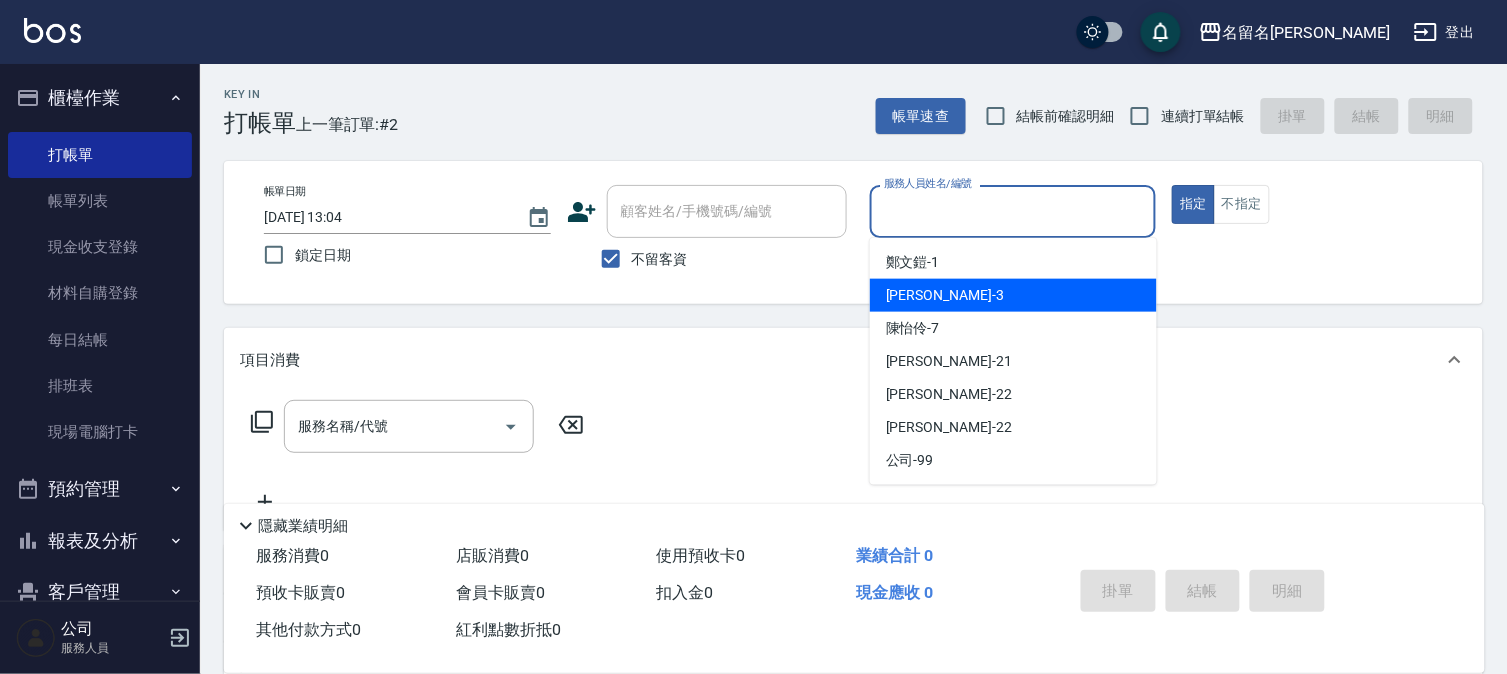click on "[PERSON_NAME]-3" at bounding box center (1013, 295) 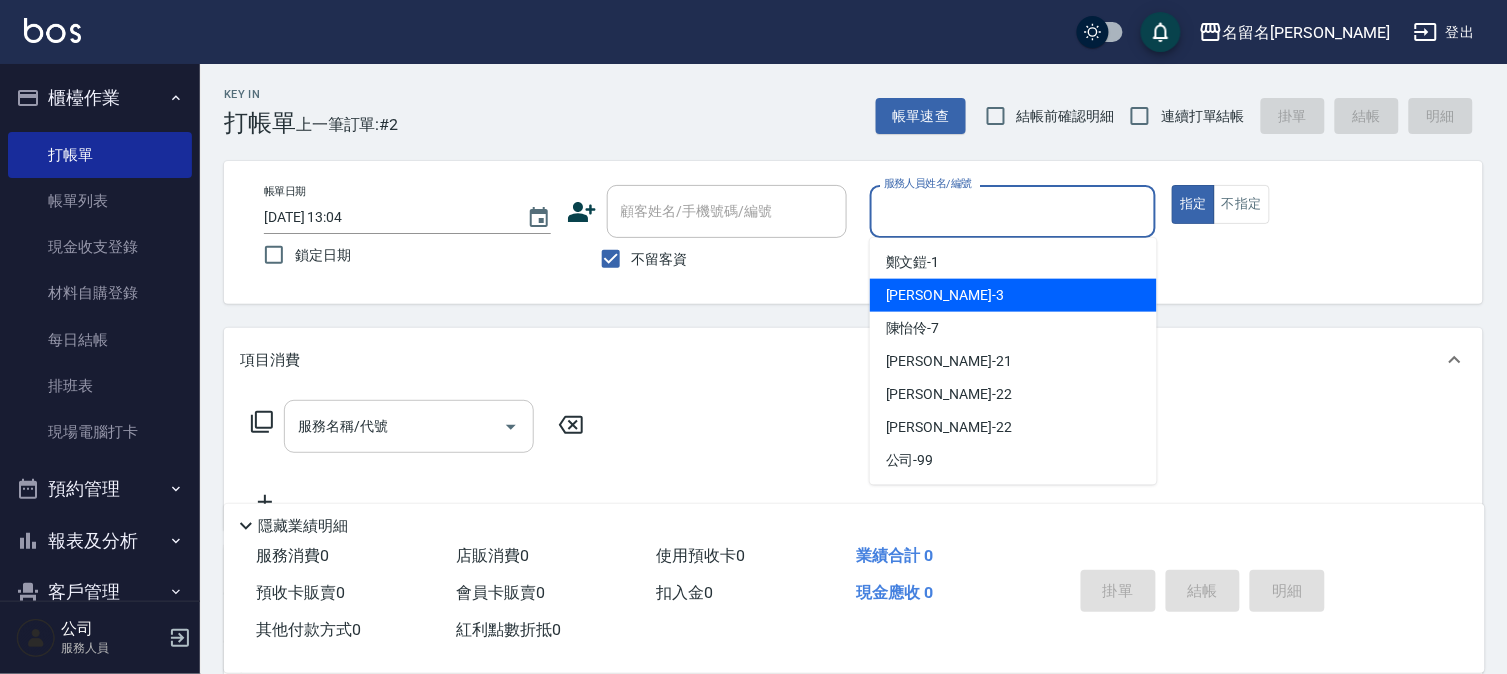 type on "[PERSON_NAME]-3" 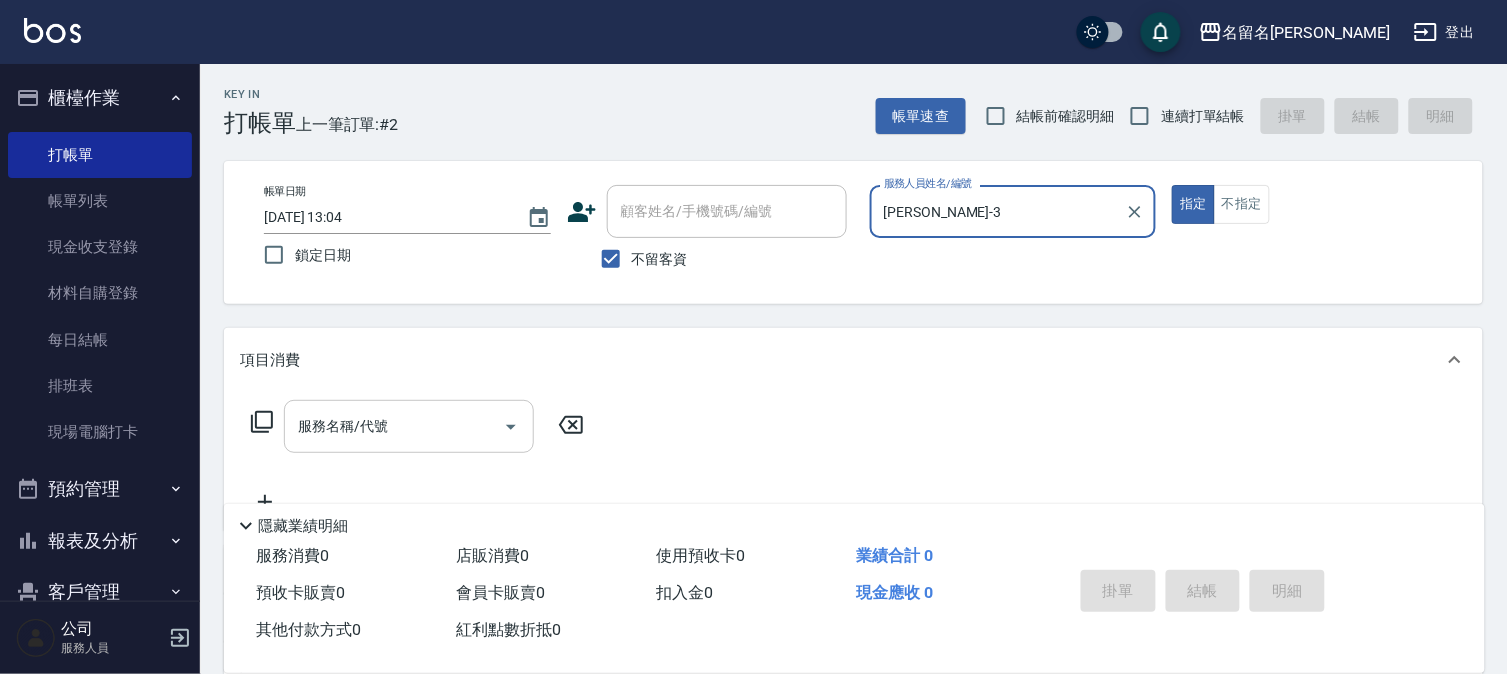 click on "服務名稱/代號 服務名稱/代號" at bounding box center [409, 426] 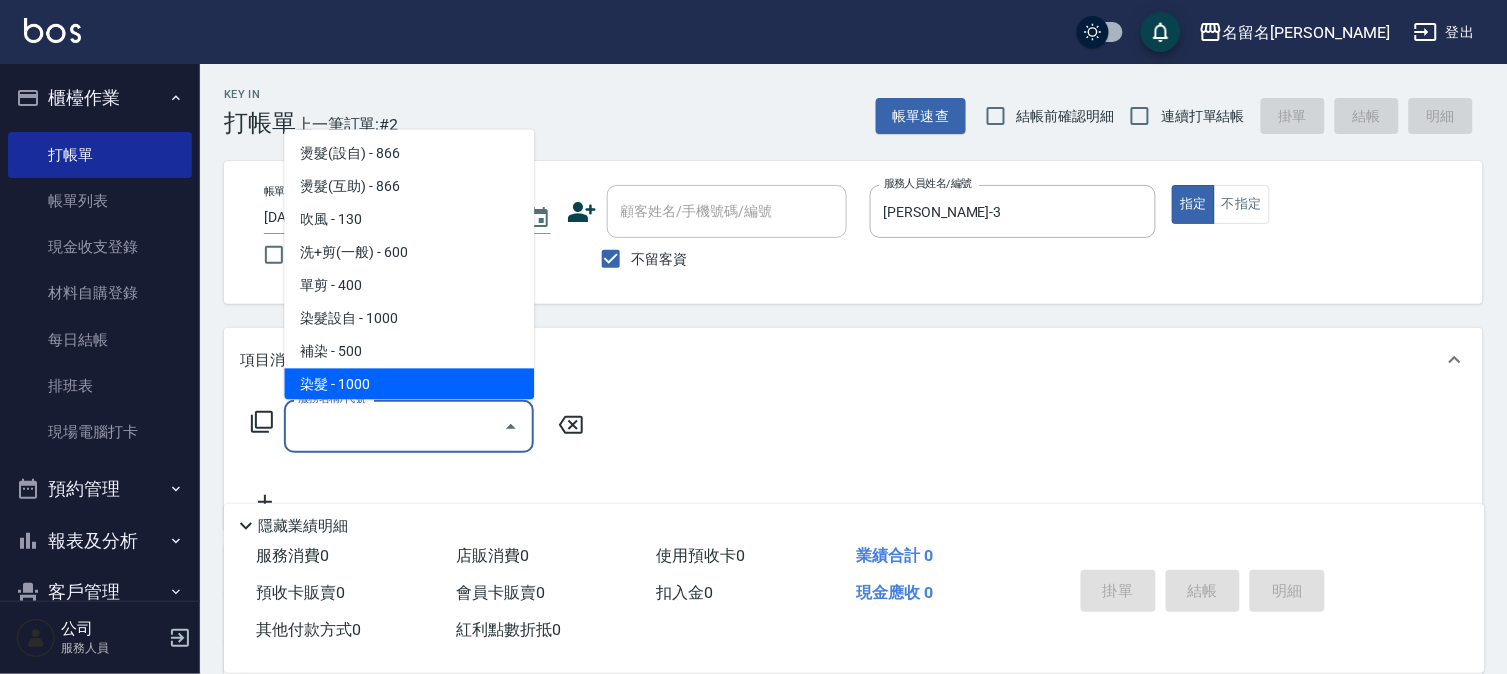 click on "服務名稱/代號" at bounding box center [394, 426] 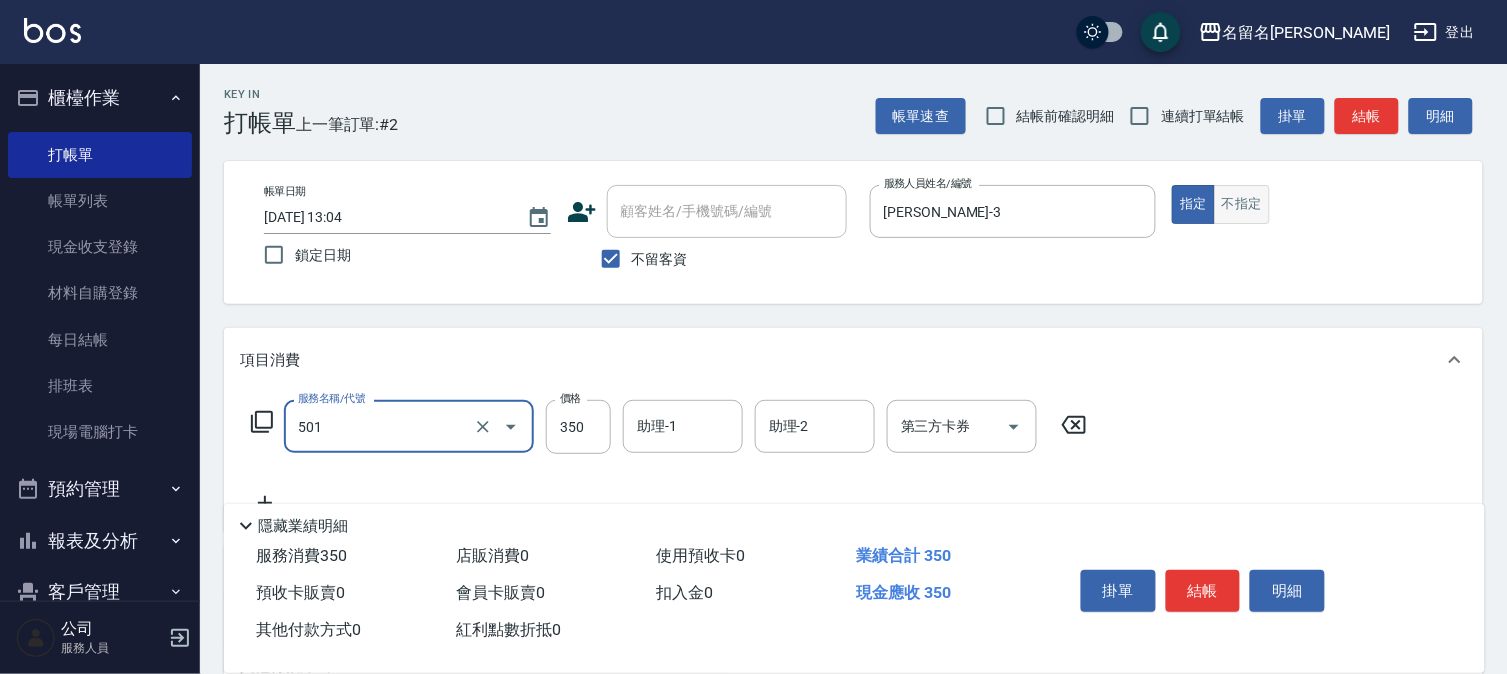 type on "P.S洗髮(501)" 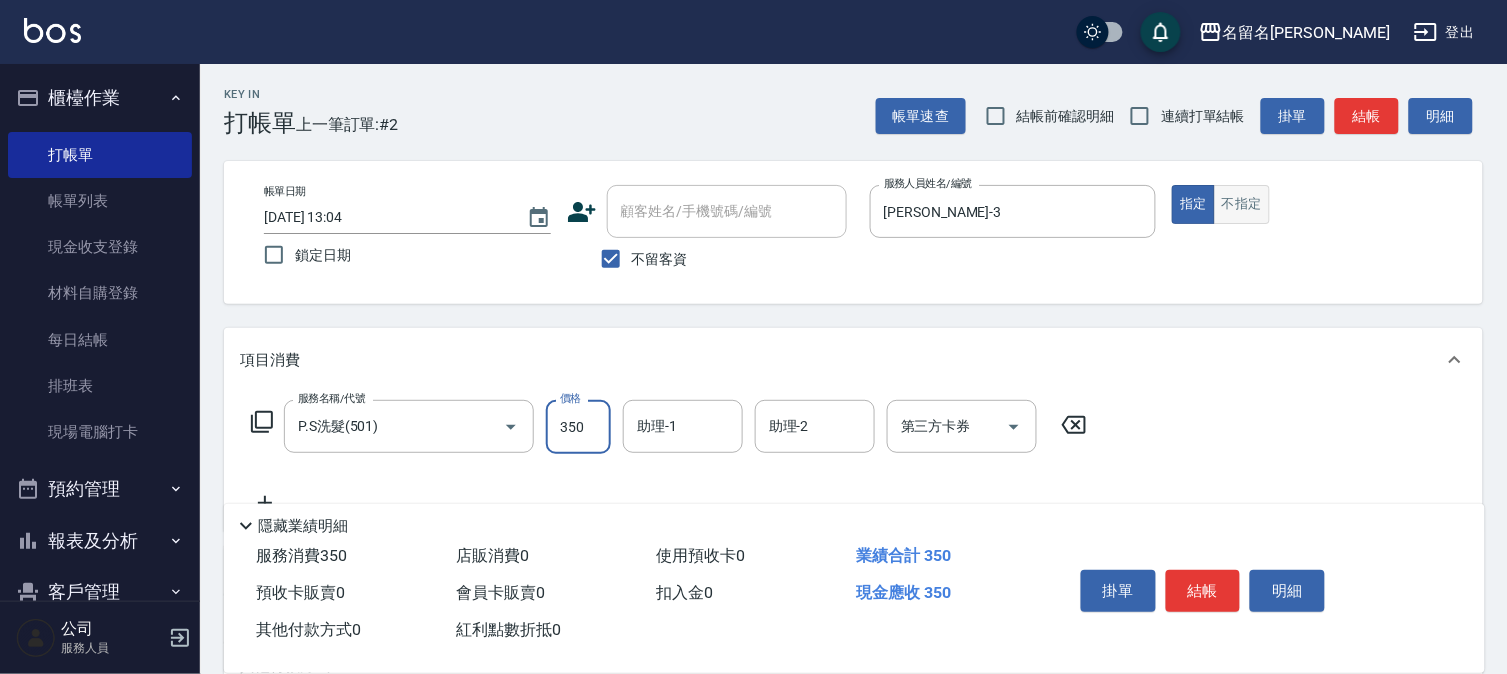 click on "不指定" at bounding box center (1242, 204) 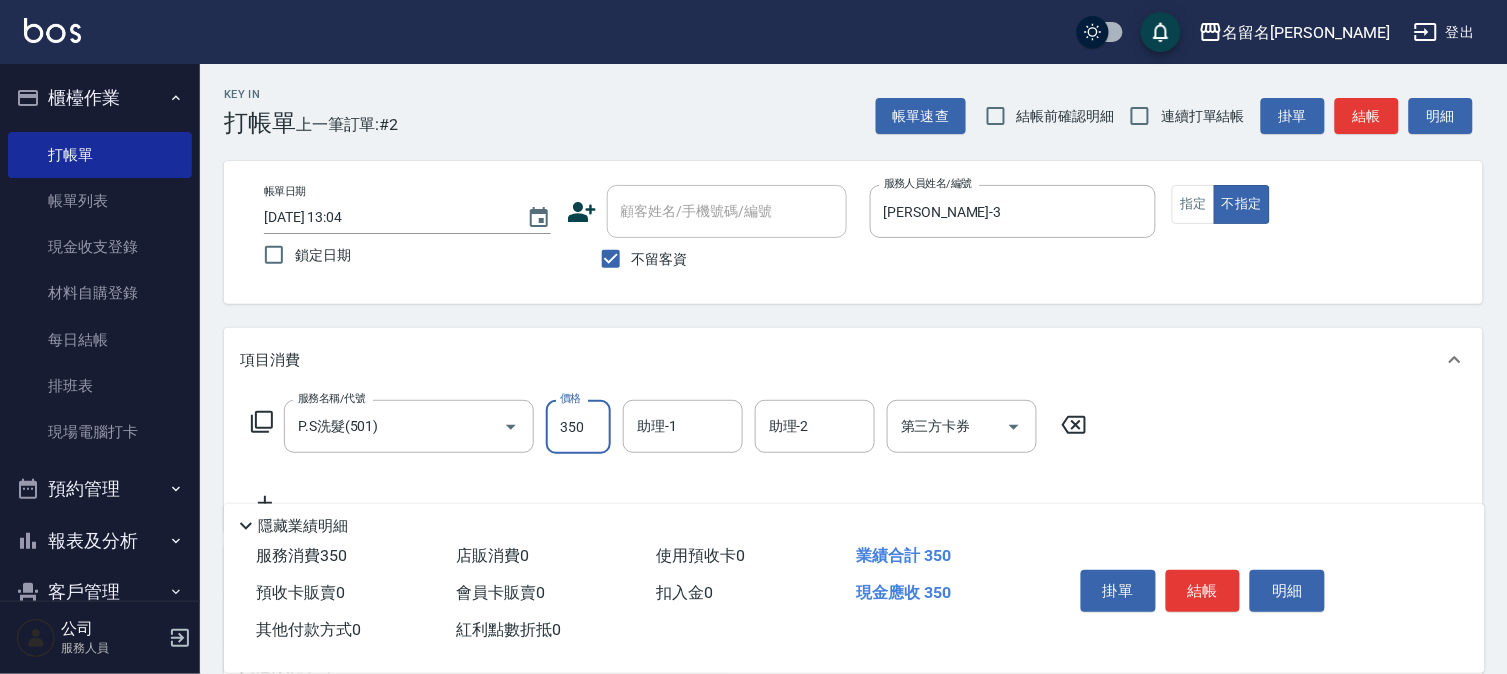 click on "350" at bounding box center [578, 427] 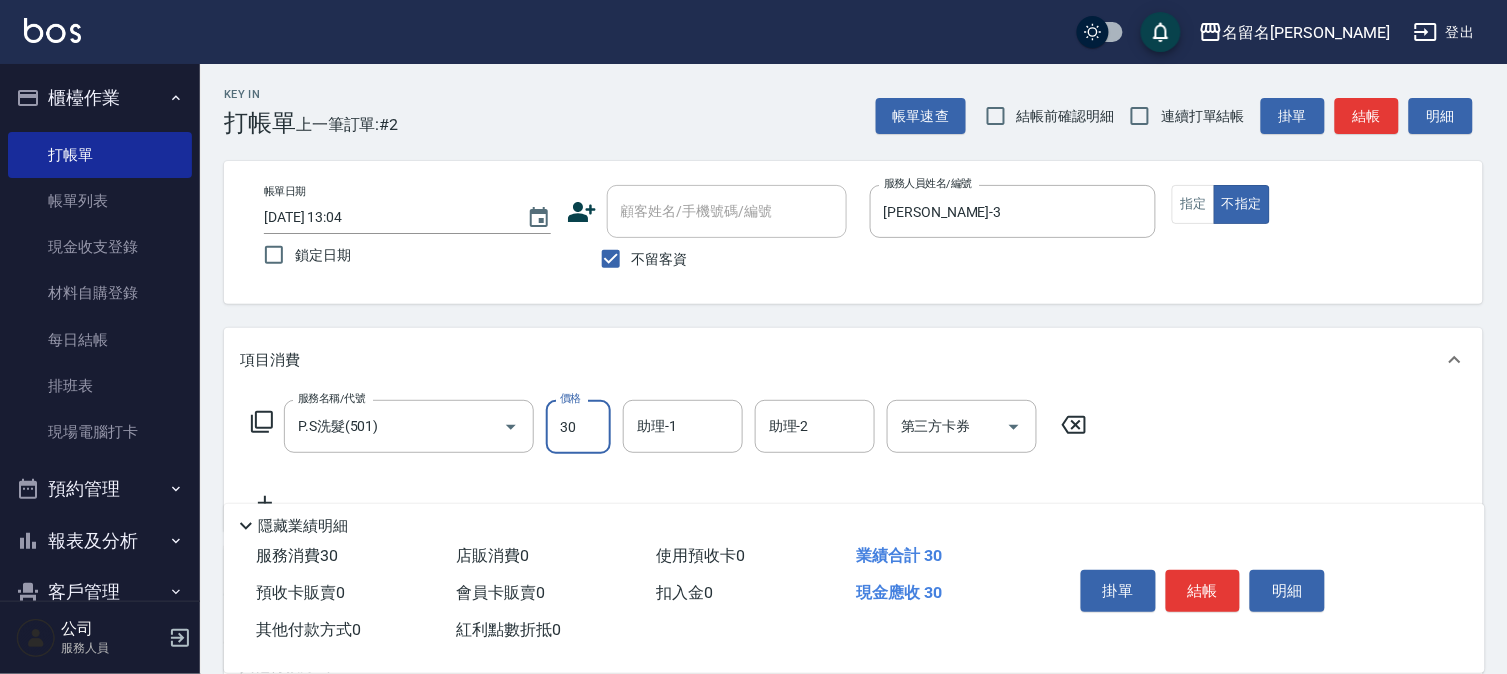 click on "30" at bounding box center (578, 427) 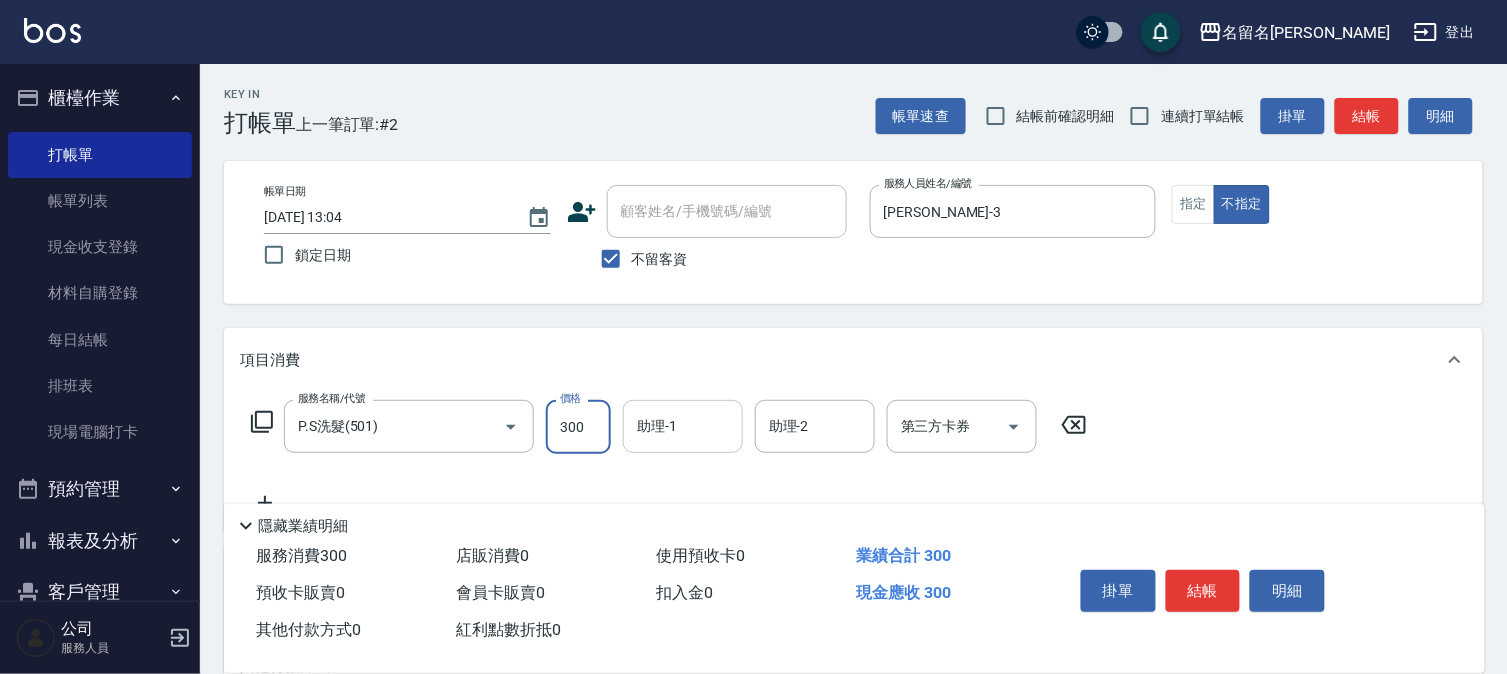 type on "300" 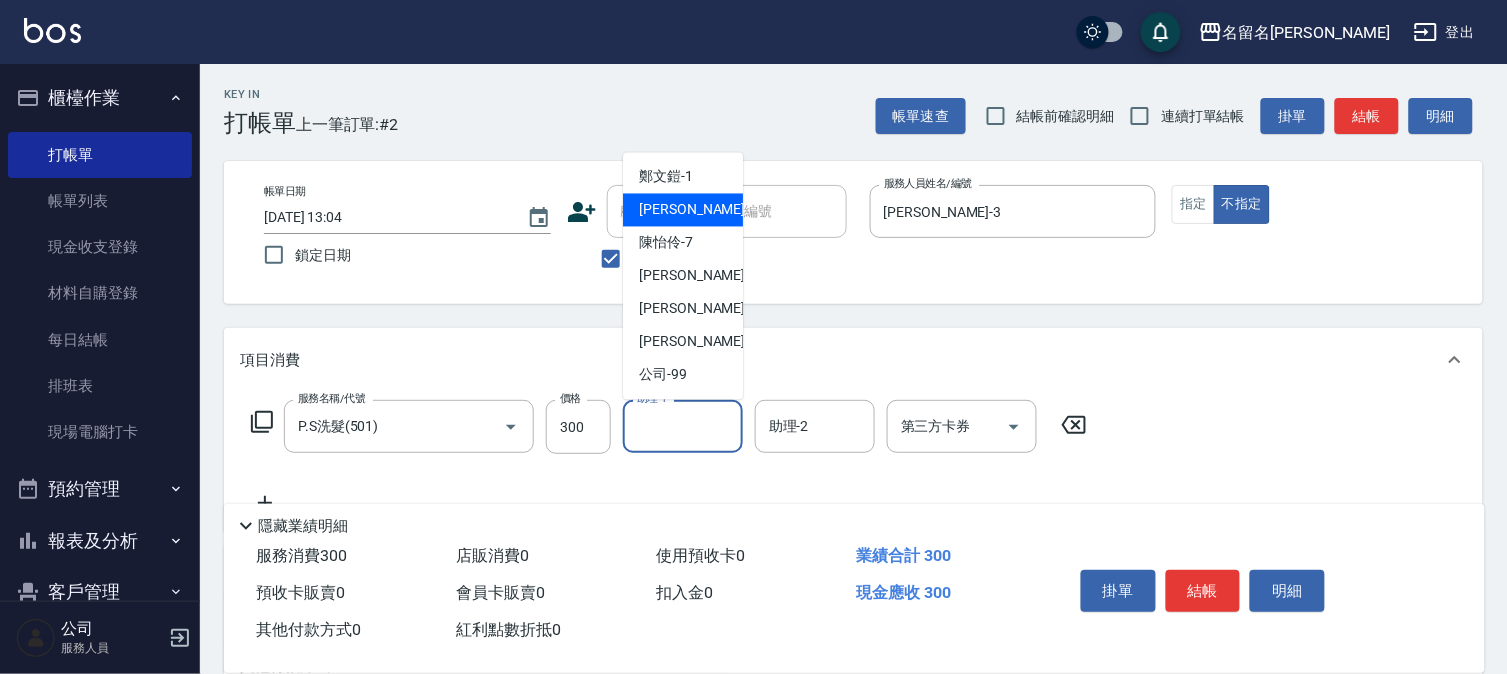 click on "[PERSON_NAME]-3" at bounding box center [683, 210] 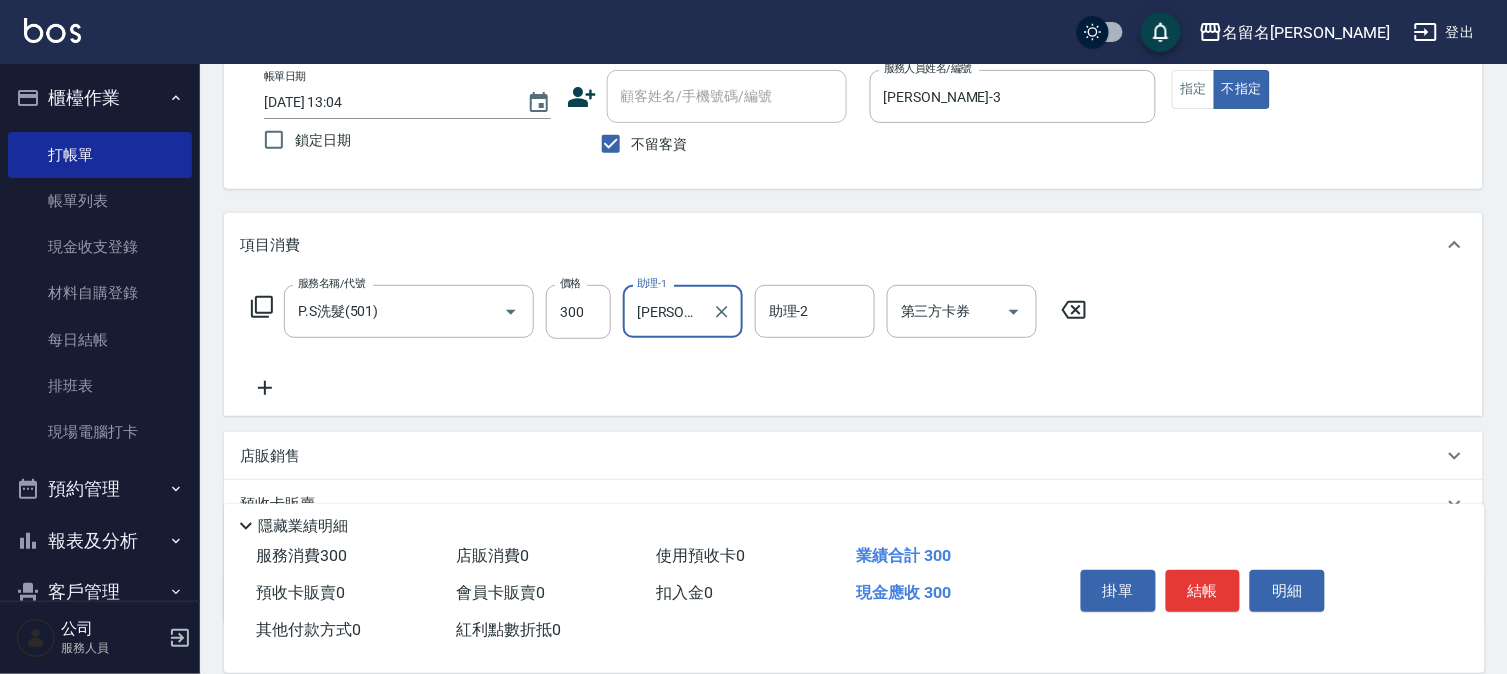 scroll, scrollTop: 222, scrollLeft: 0, axis: vertical 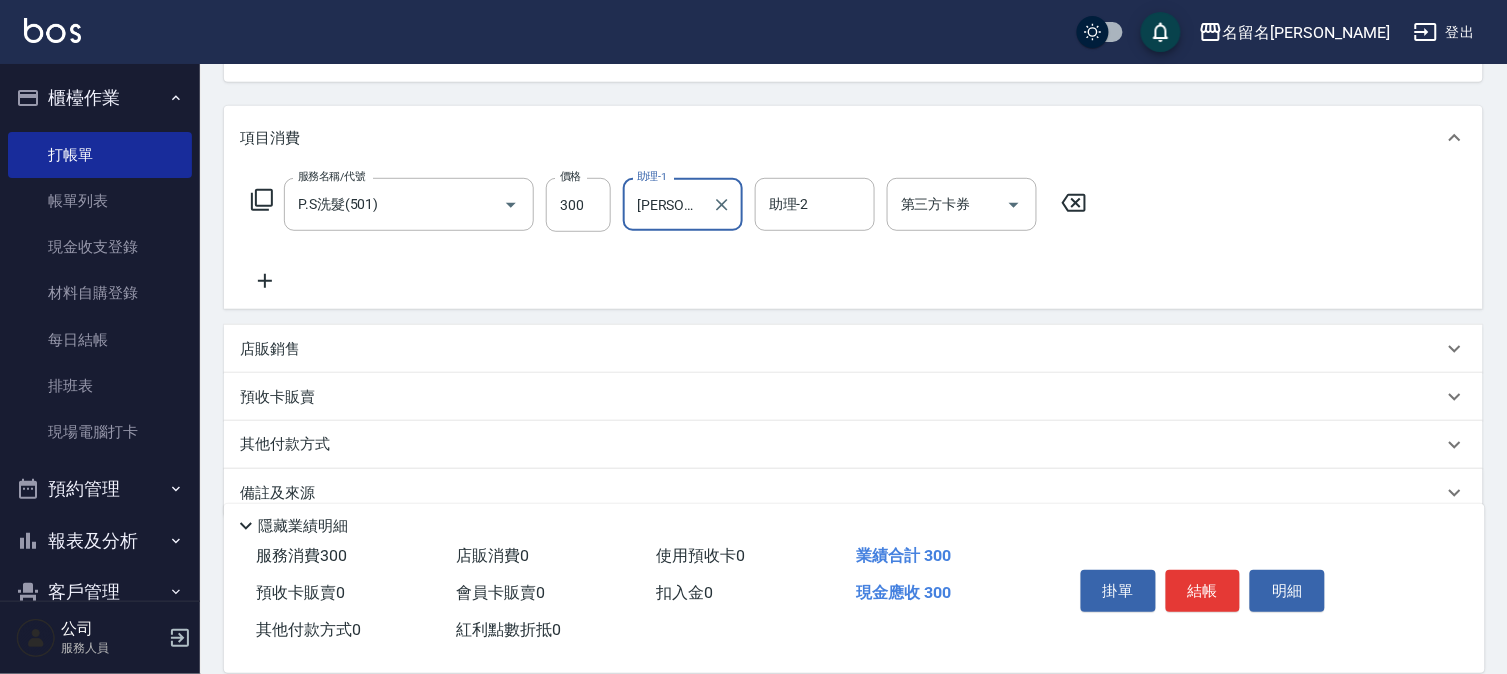 click 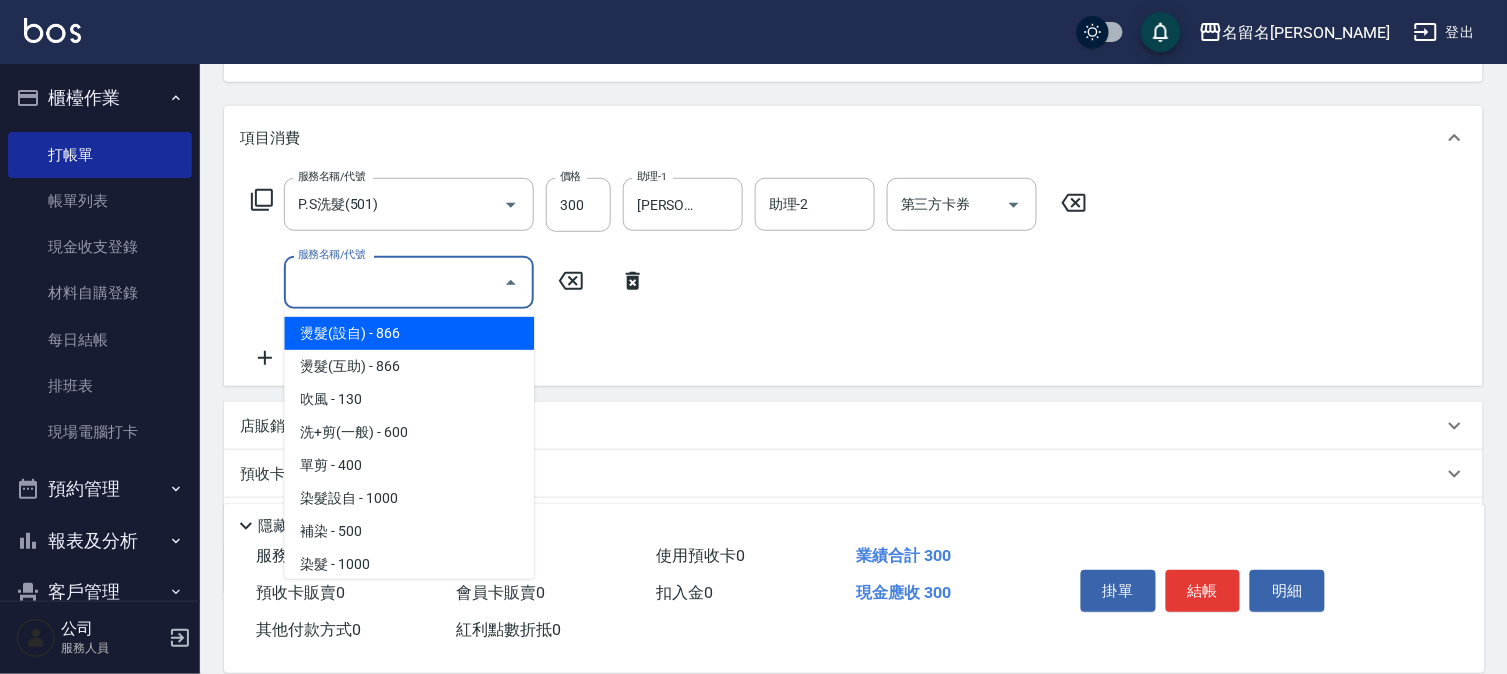 click on "服務名稱/代號" at bounding box center [394, 282] 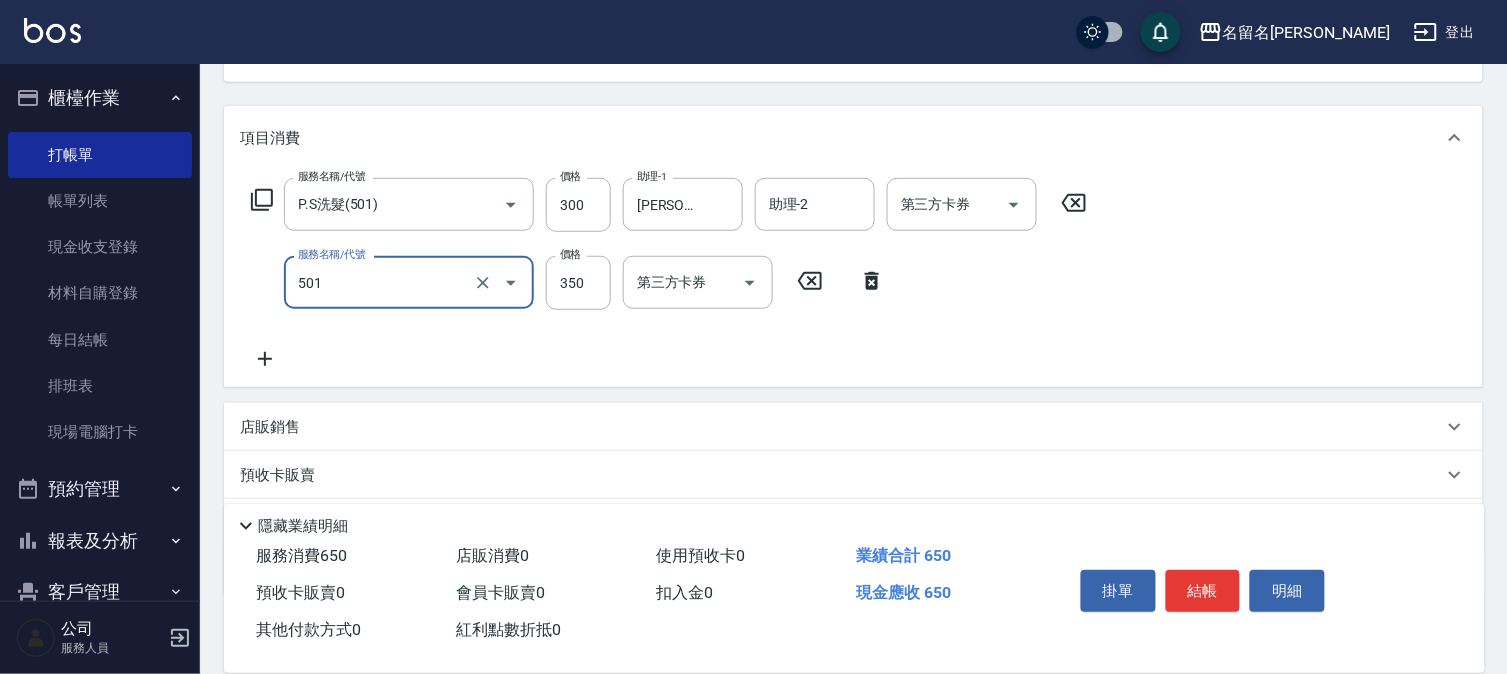 type on "P.S洗髮(501)" 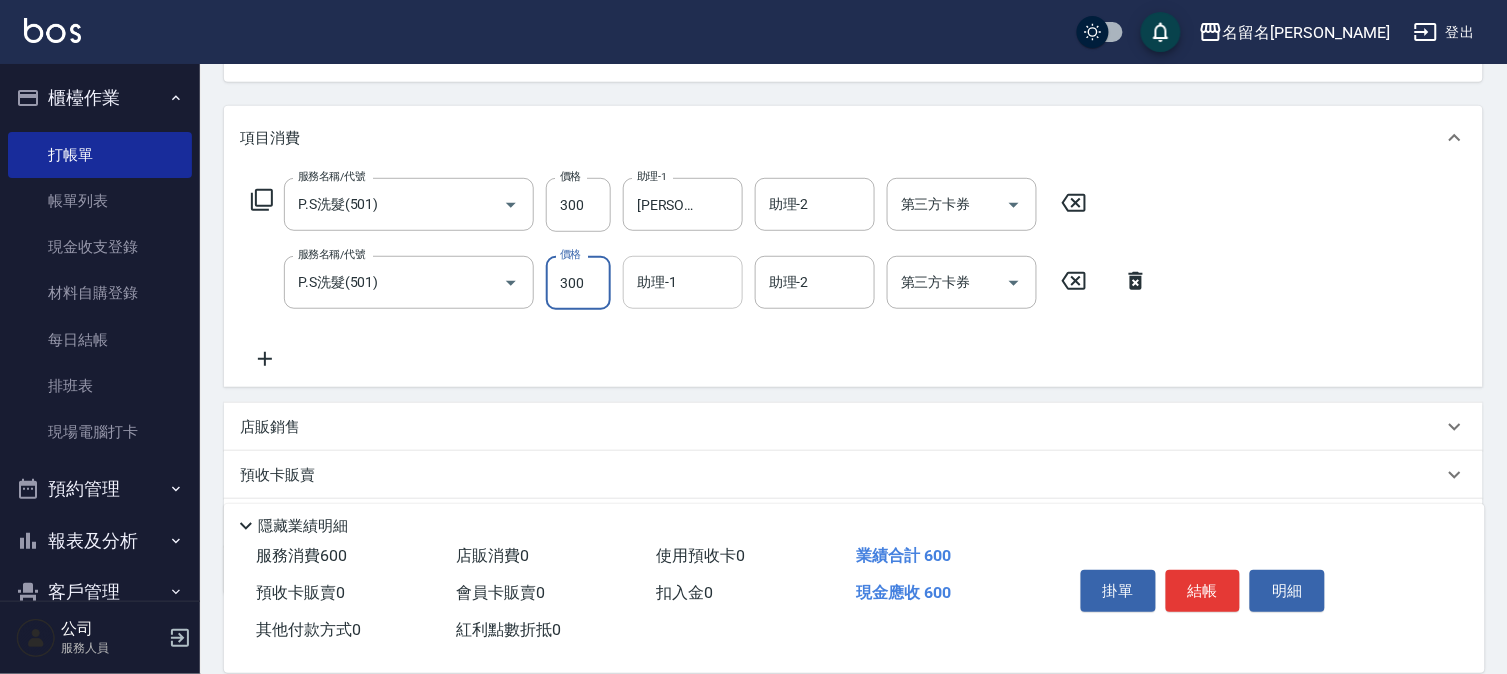 type on "300" 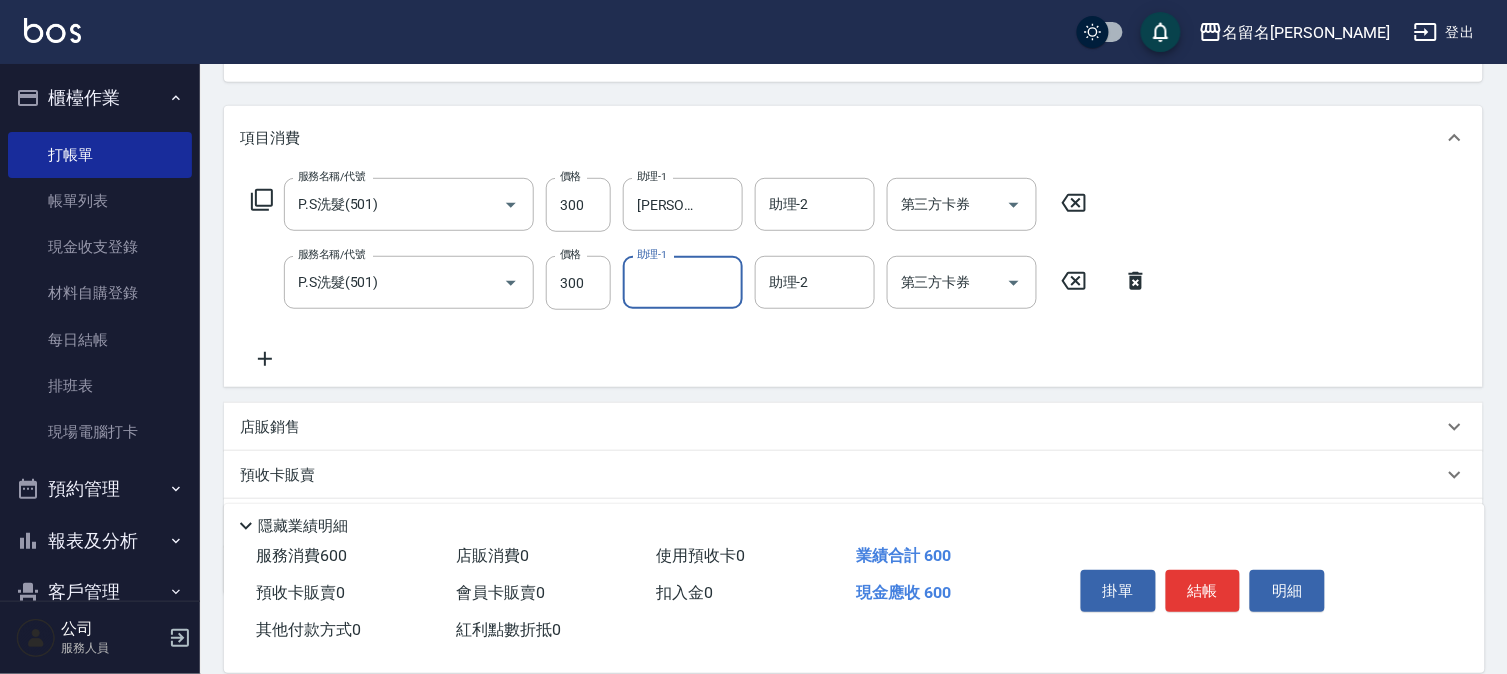 click on "助理-1" at bounding box center [683, 282] 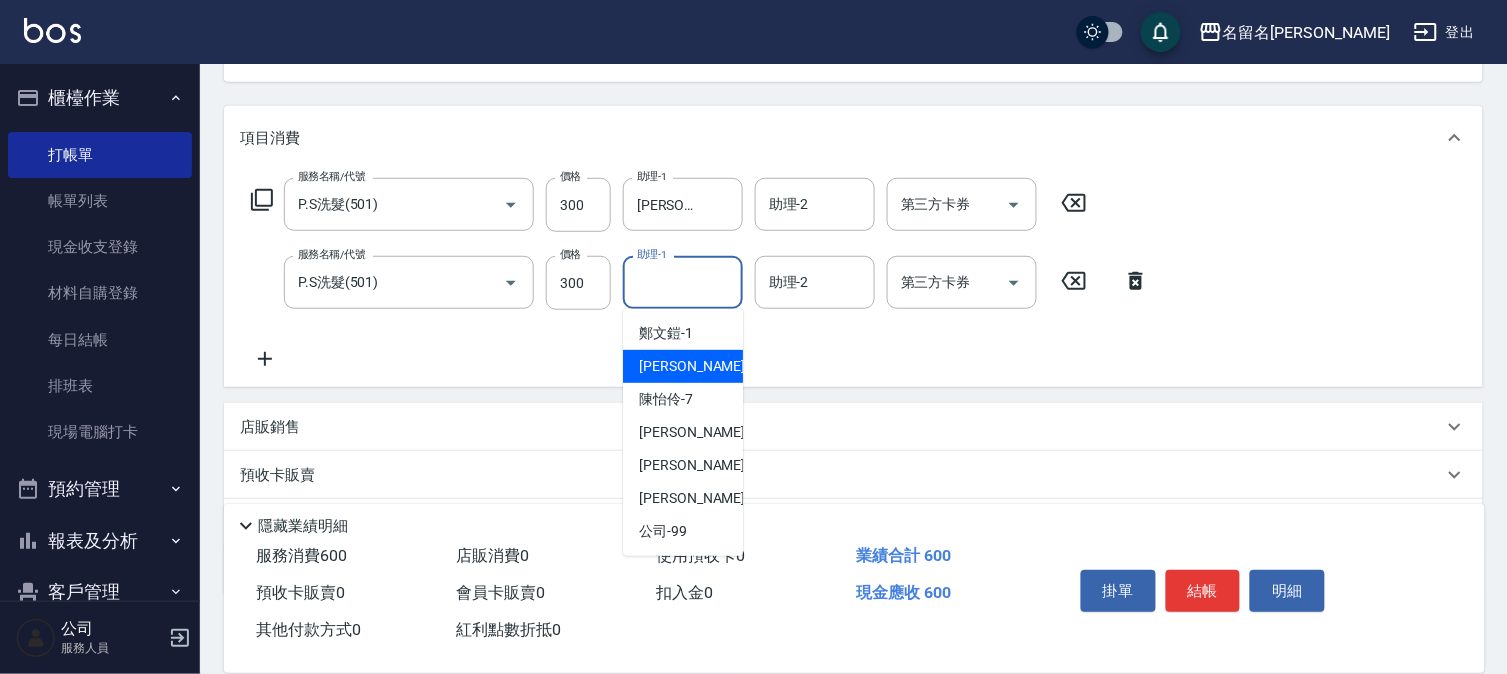 click on "[PERSON_NAME]-3" at bounding box center [698, 366] 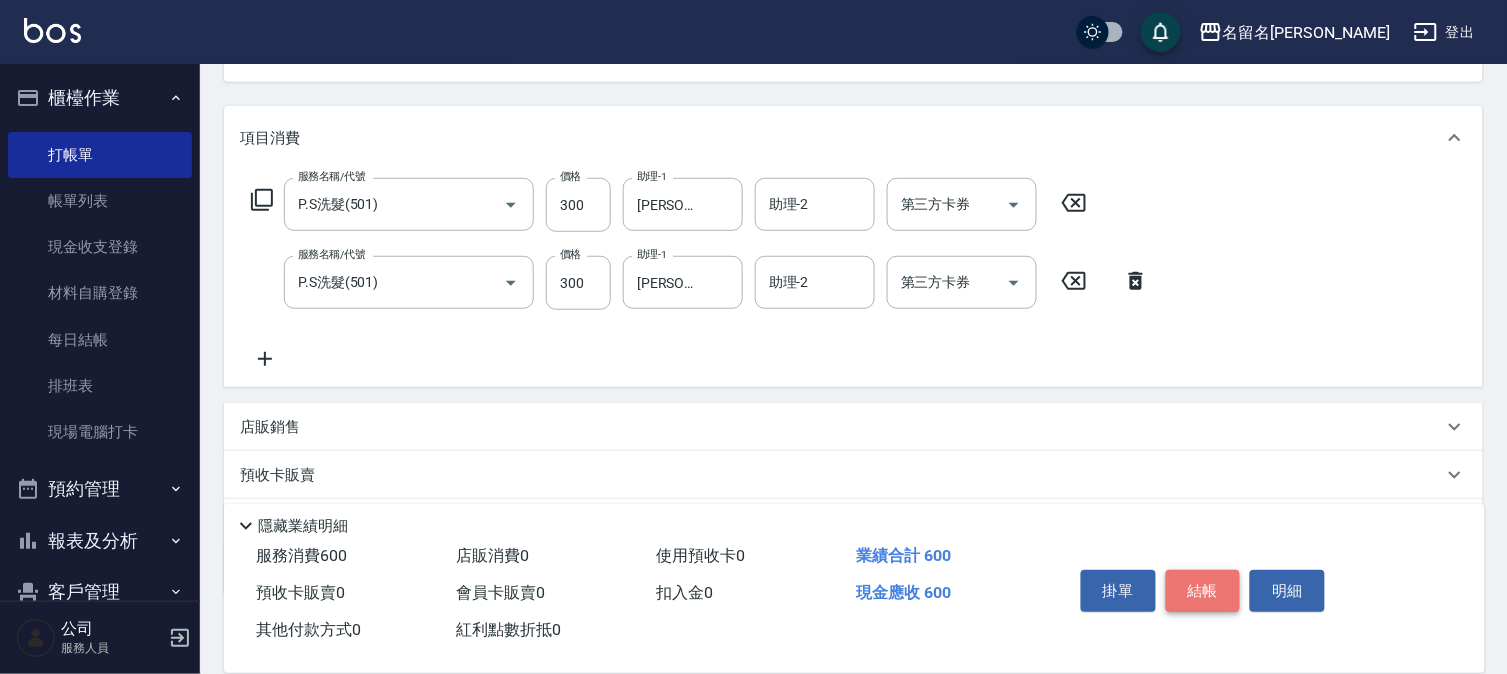 click on "結帳" at bounding box center [1203, 591] 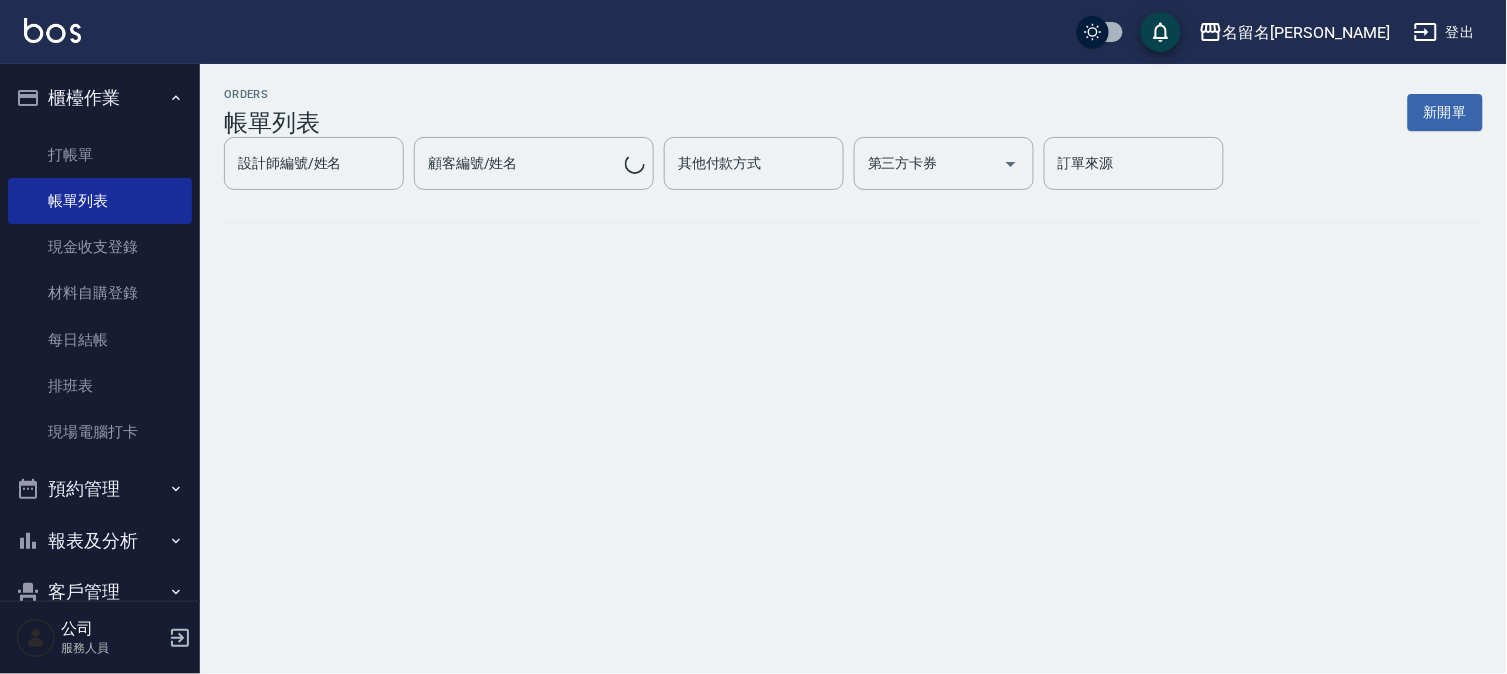 scroll, scrollTop: 0, scrollLeft: 0, axis: both 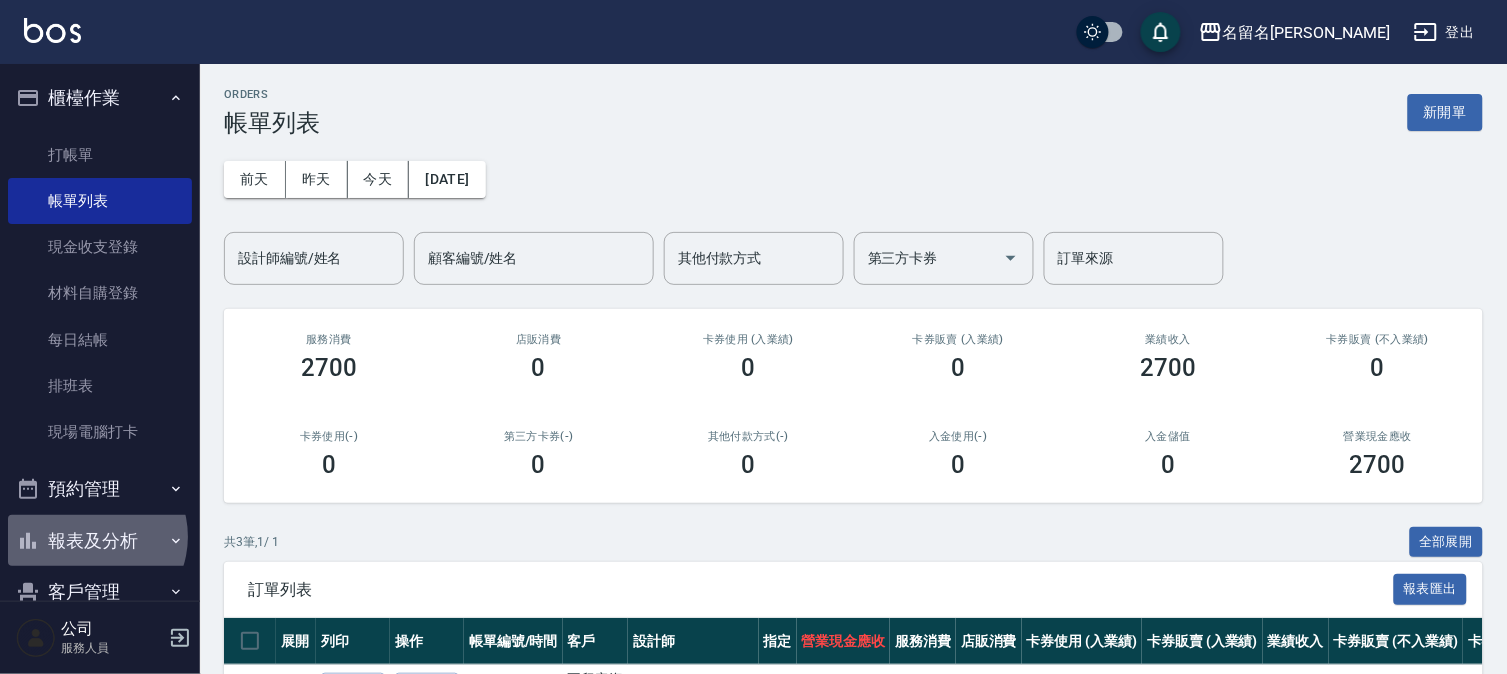 click on "報表及分析" at bounding box center (100, 541) 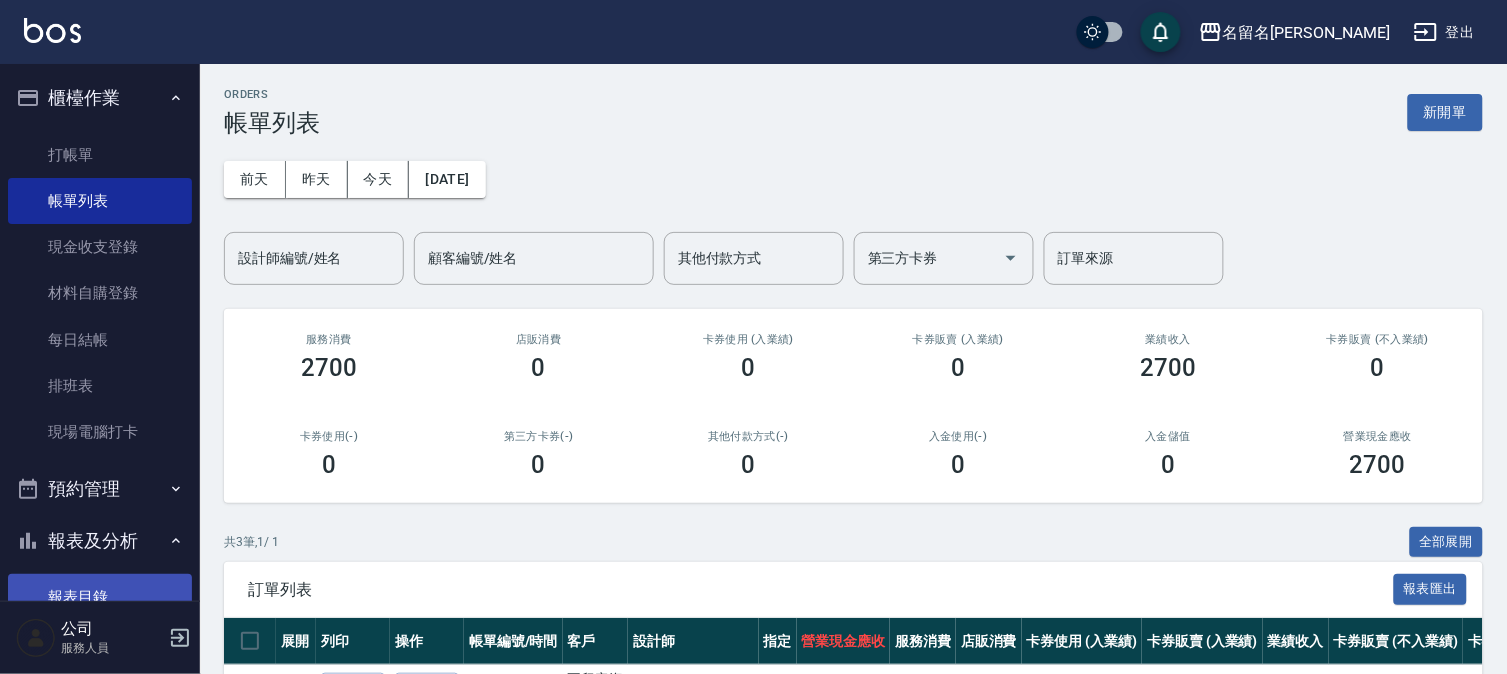 click on "報表目錄" at bounding box center [100, 597] 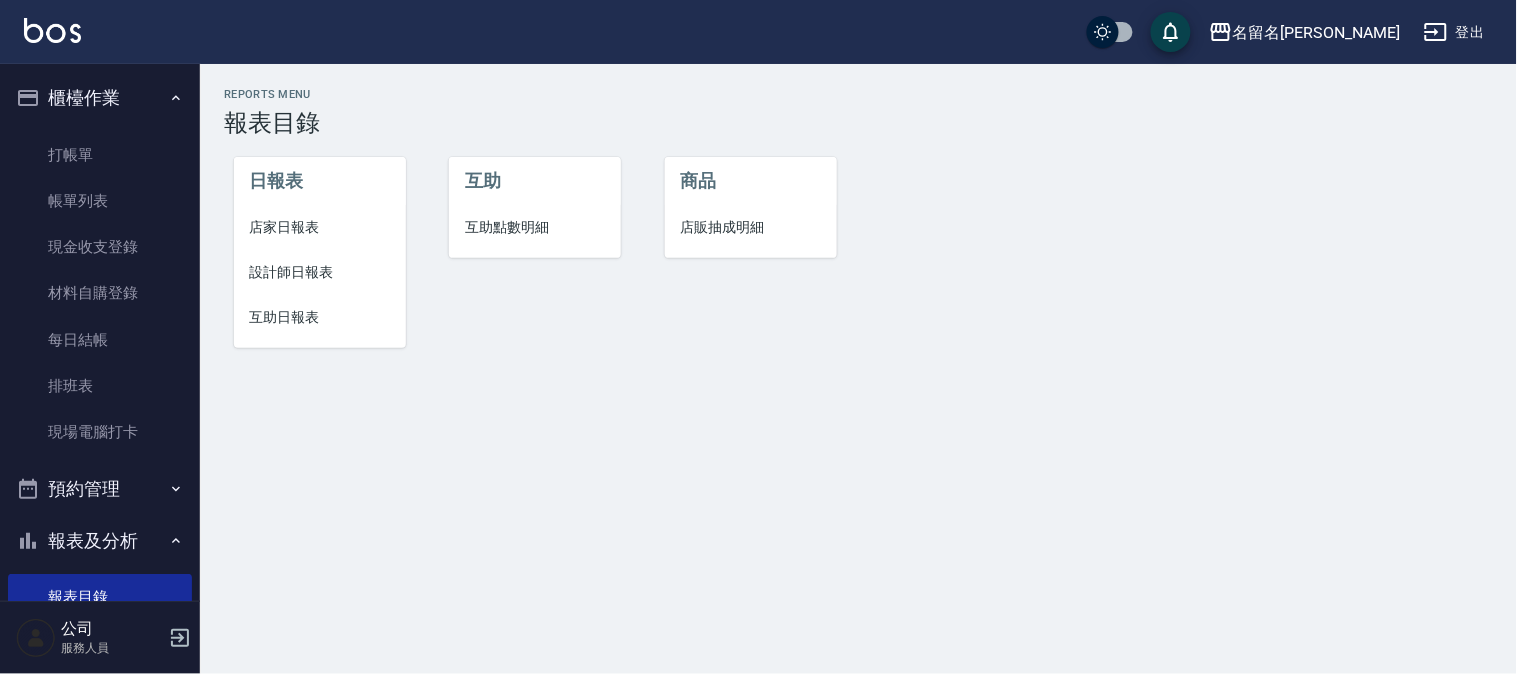 click on "設計師日報表" at bounding box center [320, 272] 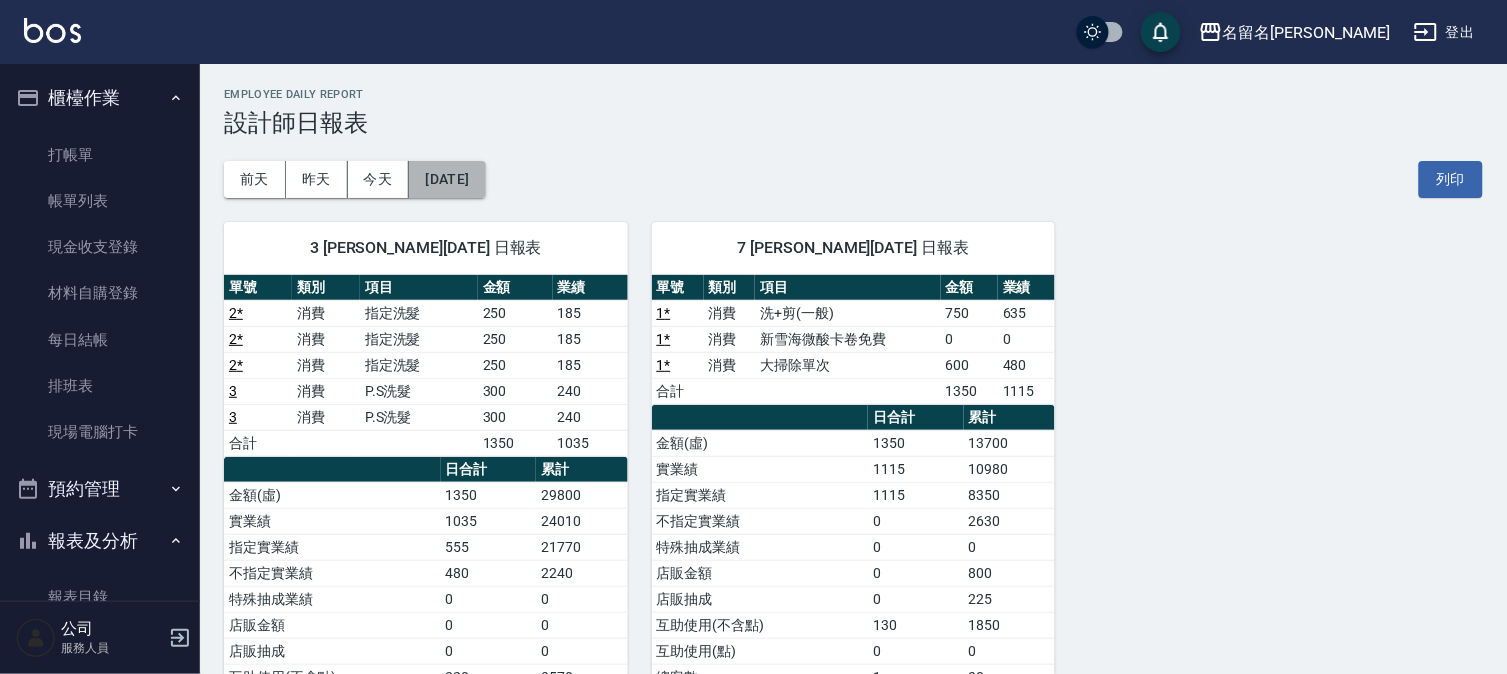 click on "[DATE]" at bounding box center (447, 179) 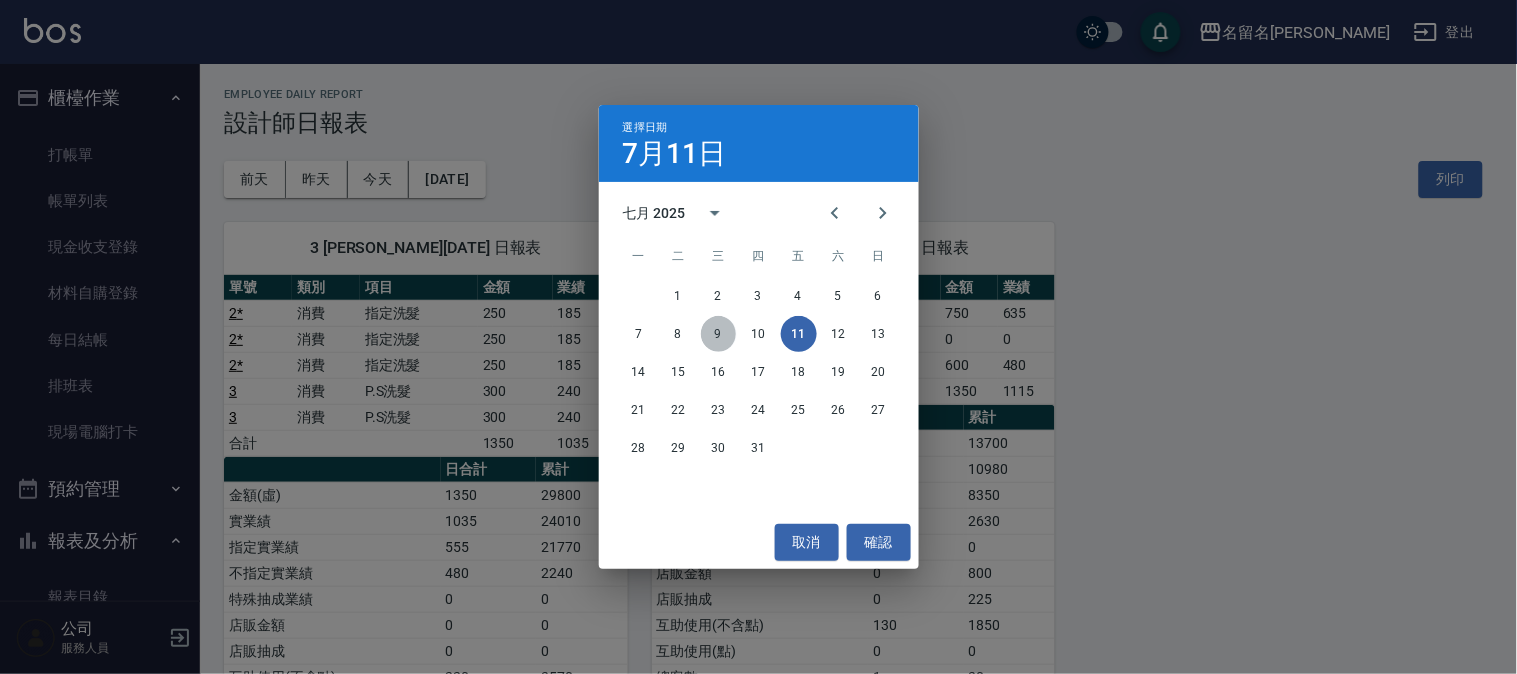 click on "9" at bounding box center [719, 334] 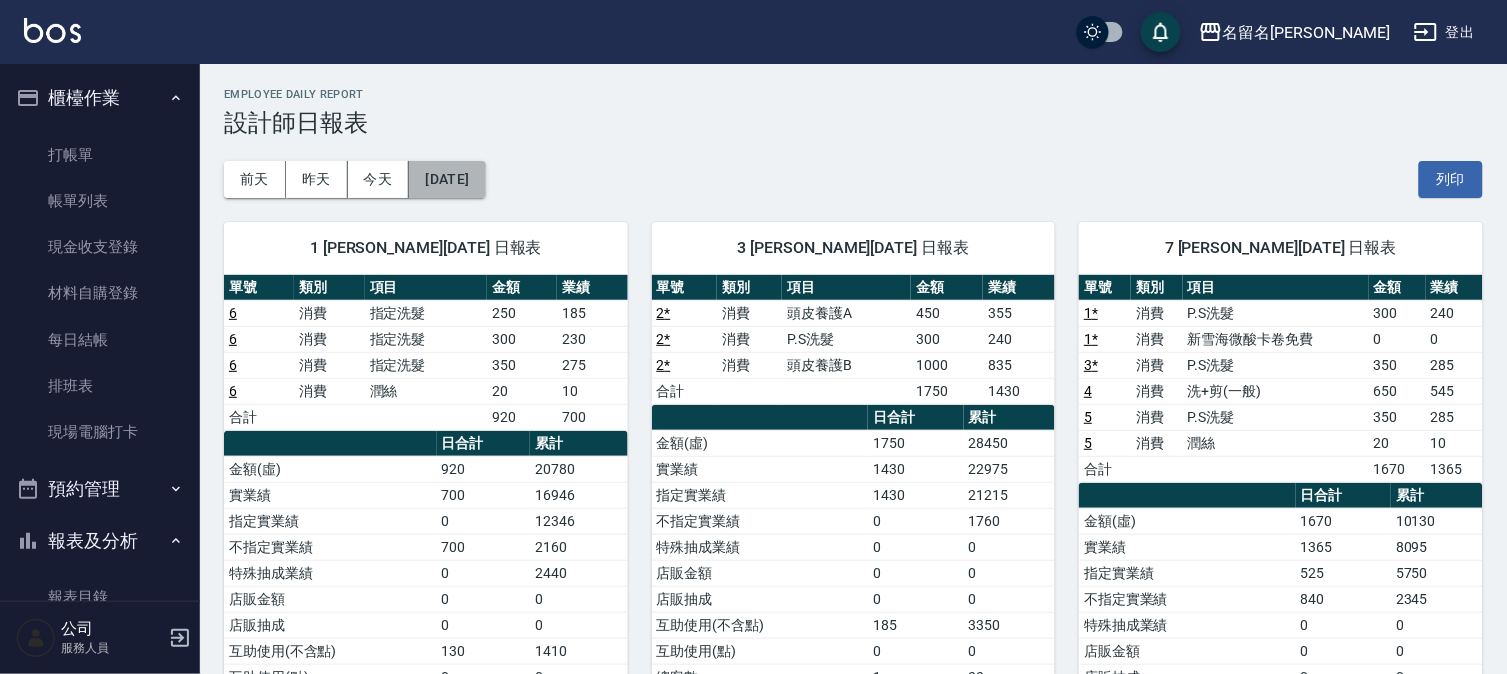click on "[DATE]" at bounding box center [447, 179] 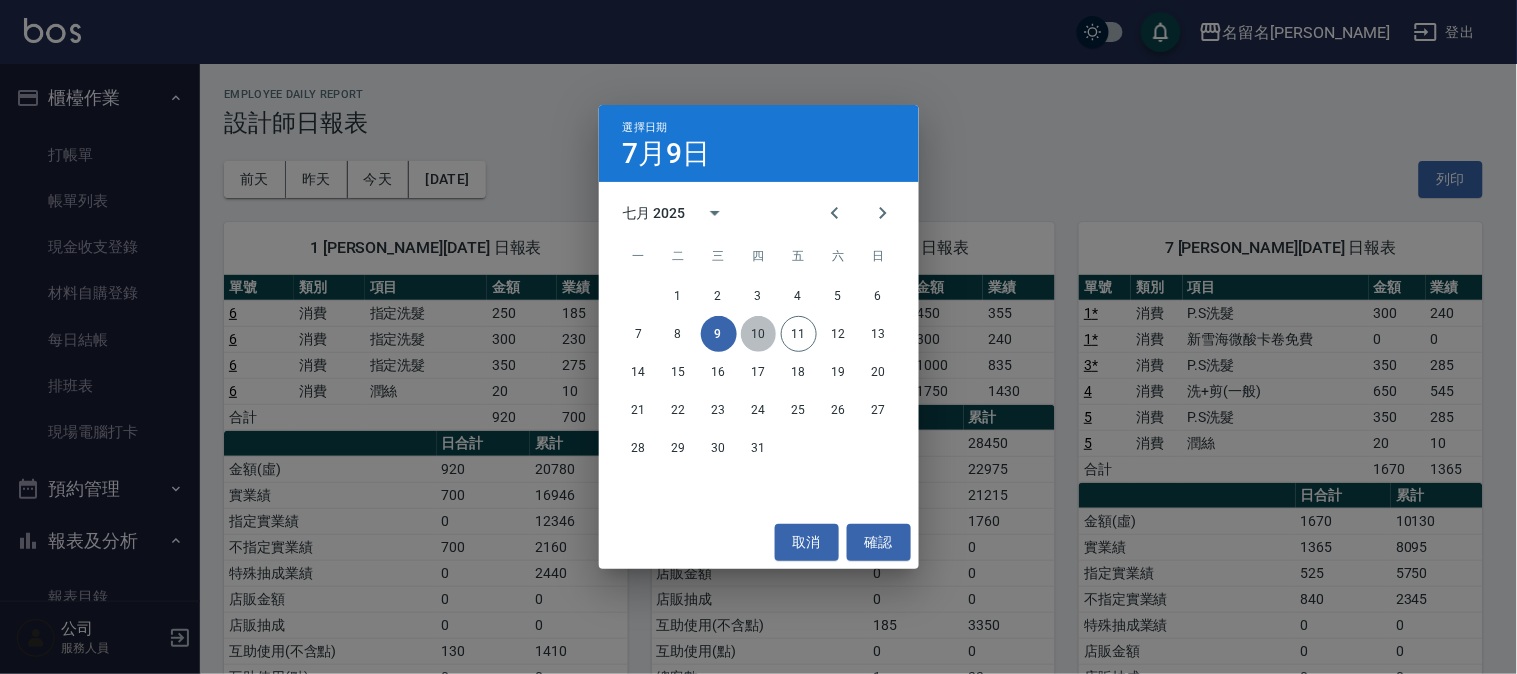 click on "10" at bounding box center [759, 334] 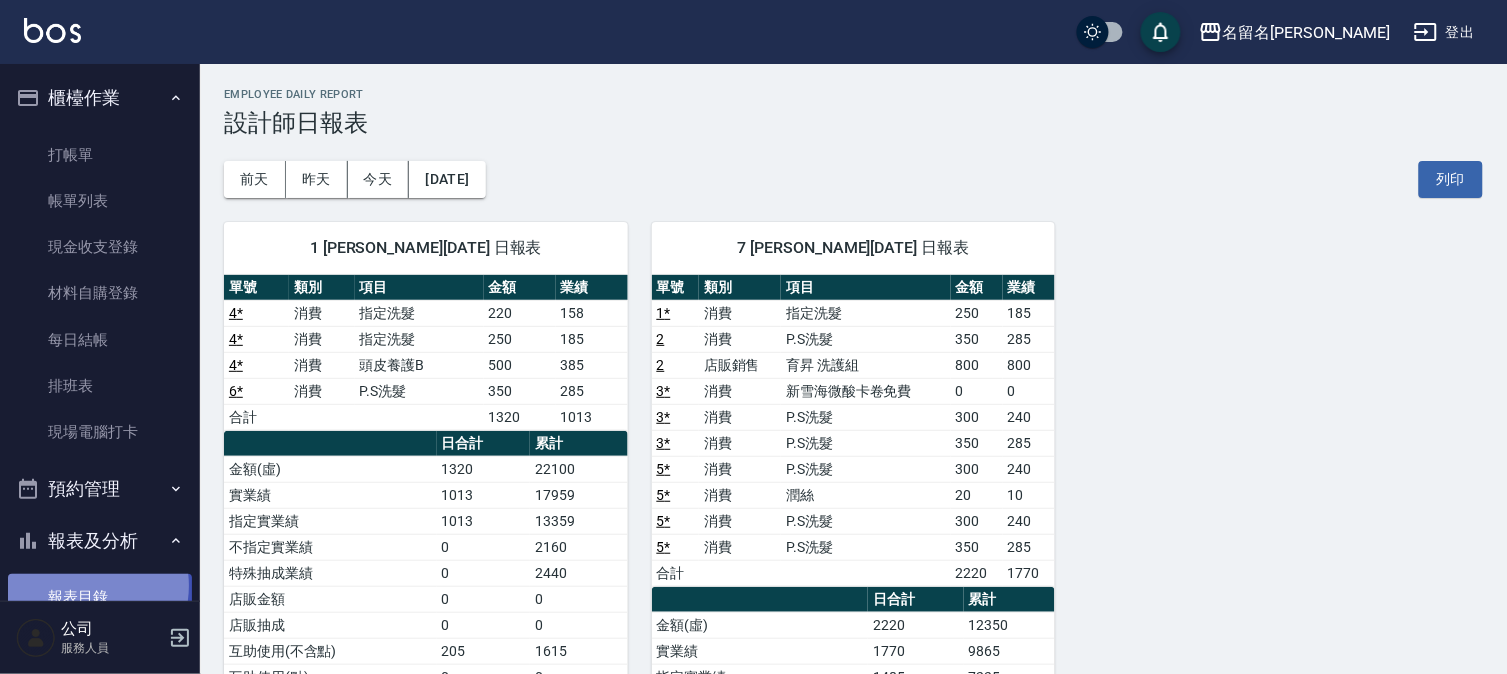 click on "報表目錄" at bounding box center [100, 597] 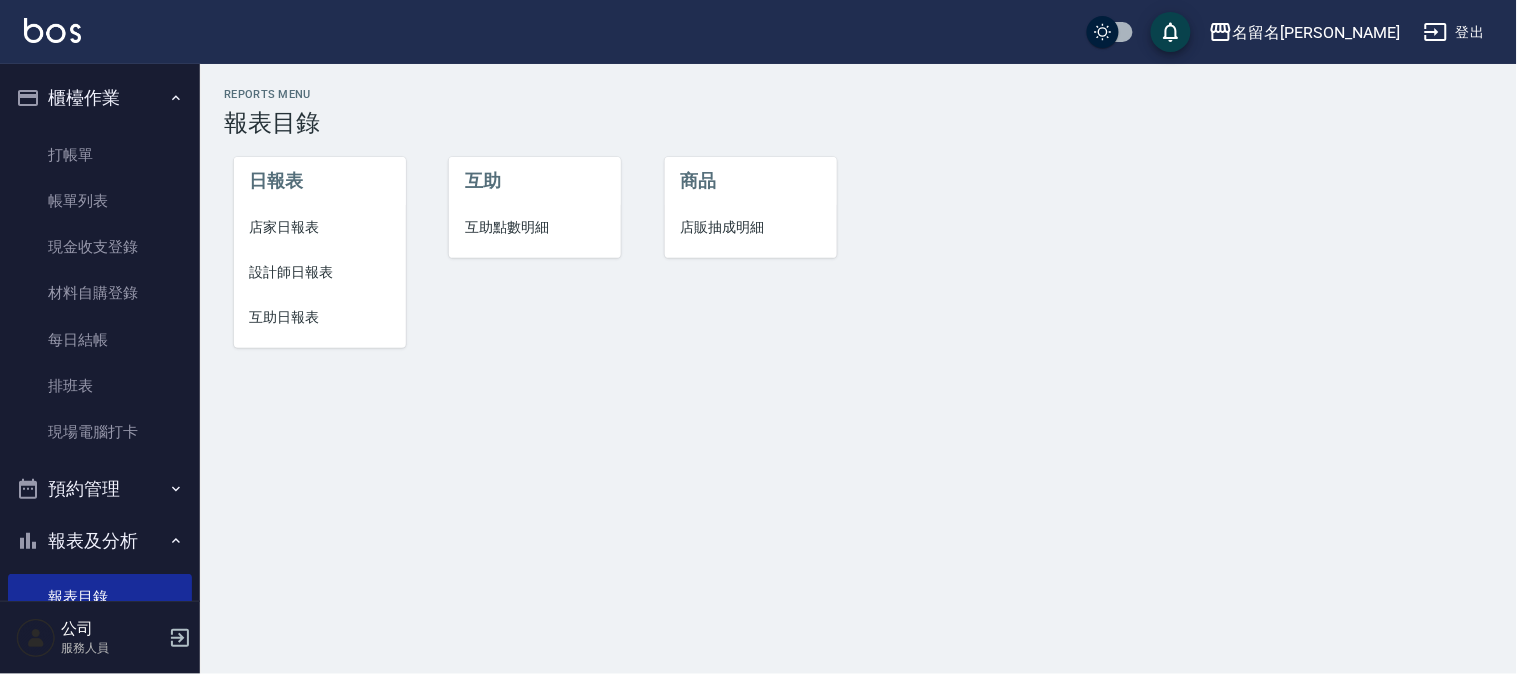 click on "設計師日報表" at bounding box center [320, 272] 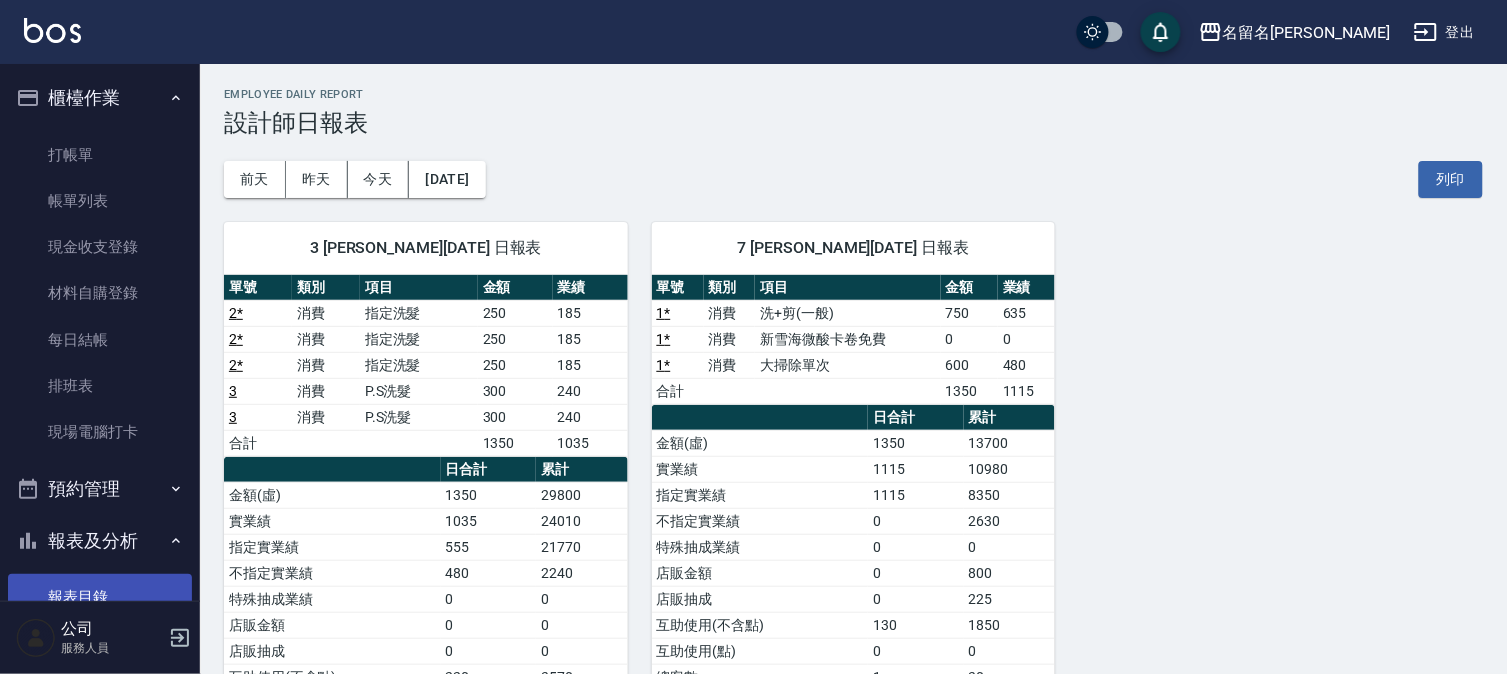click on "報表目錄" at bounding box center (100, 597) 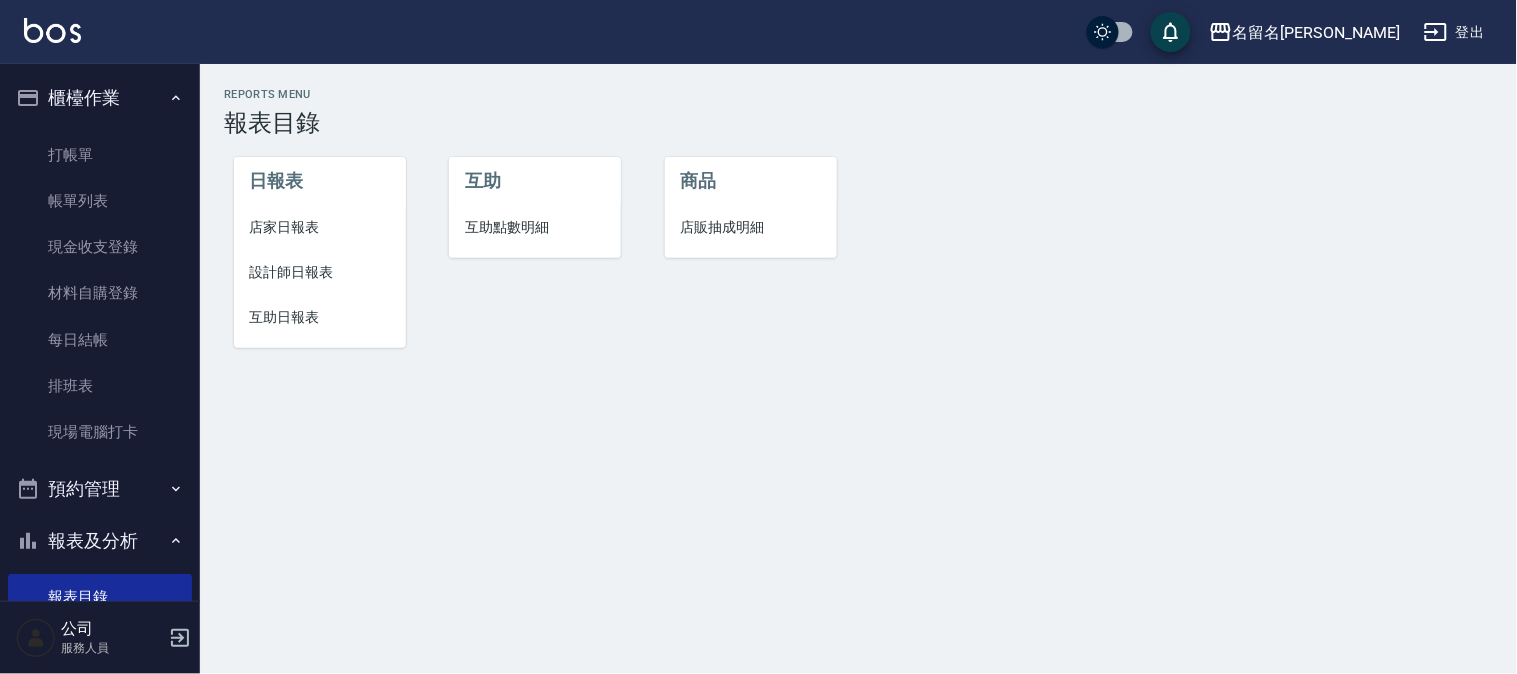 click on "互助日報表" at bounding box center (320, 317) 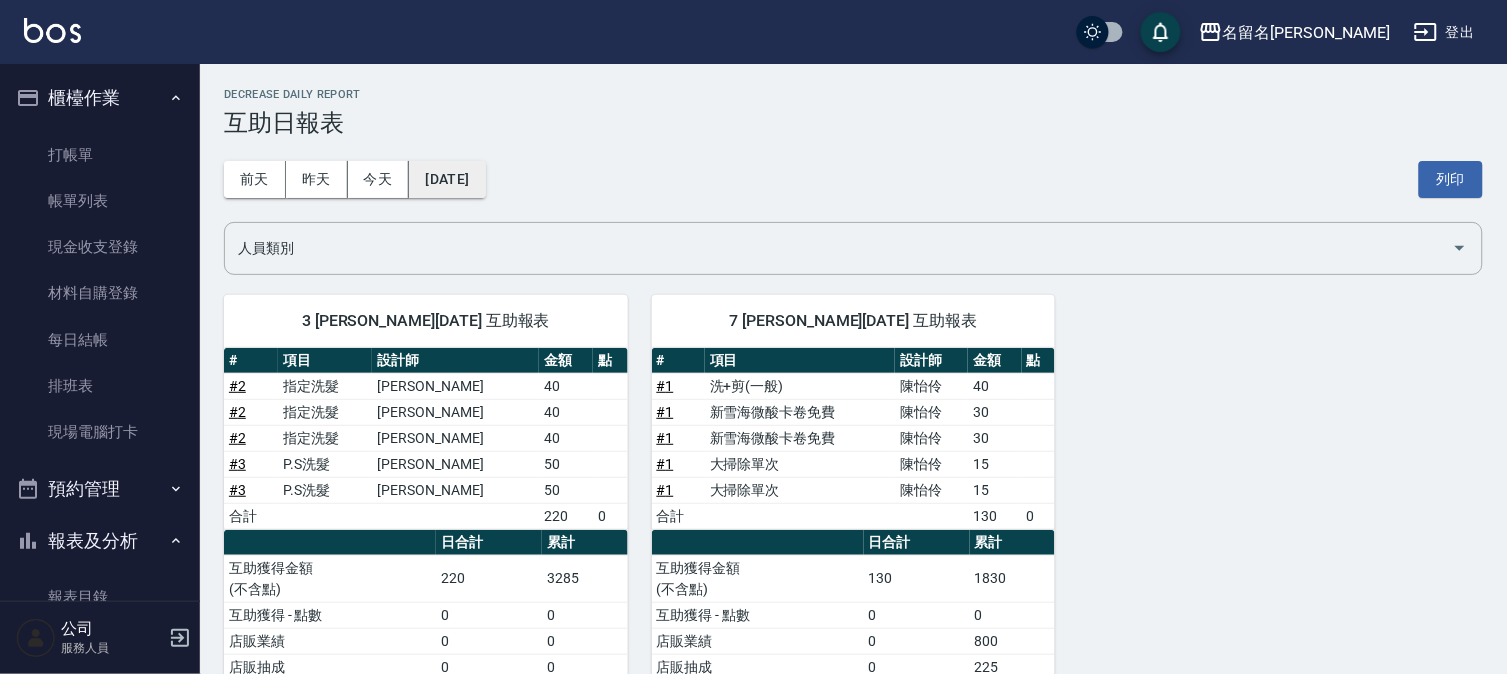 click on "[DATE]" at bounding box center [447, 179] 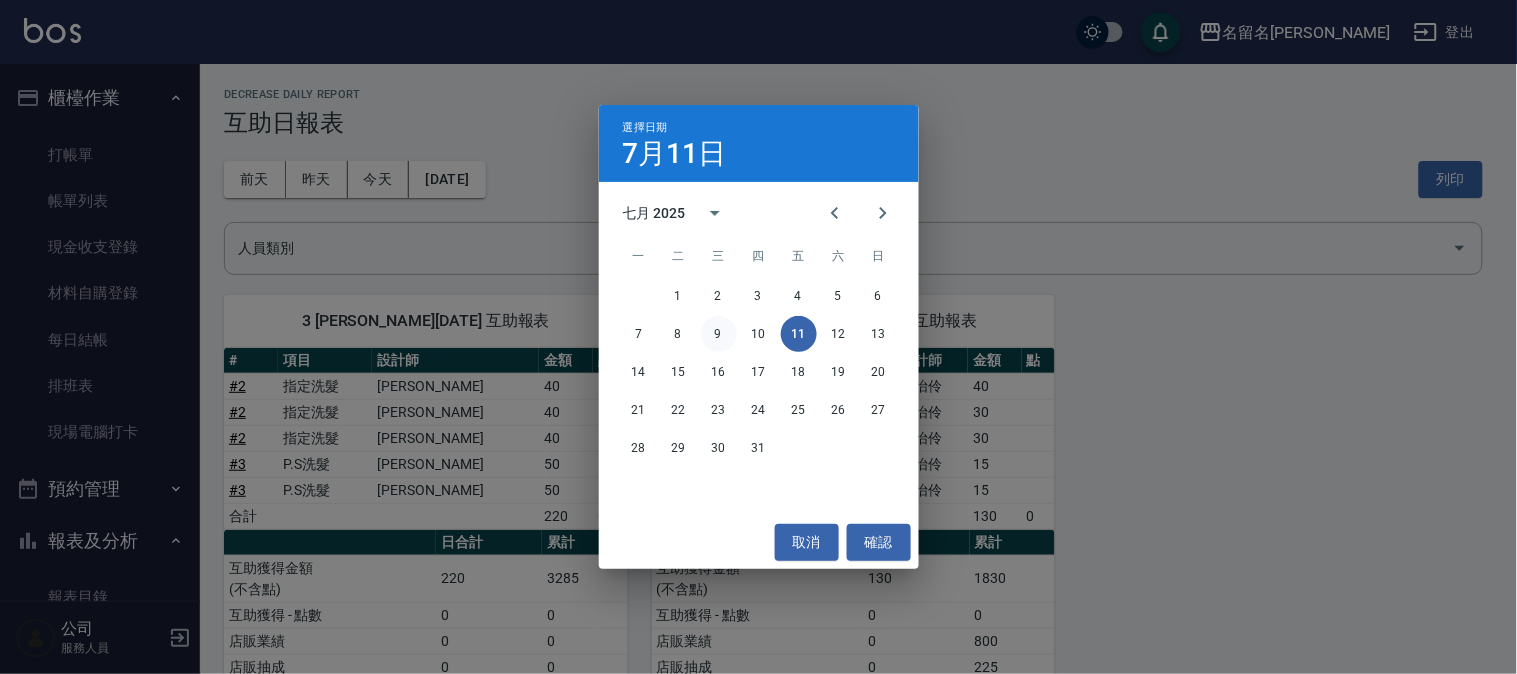 click on "9" at bounding box center (719, 334) 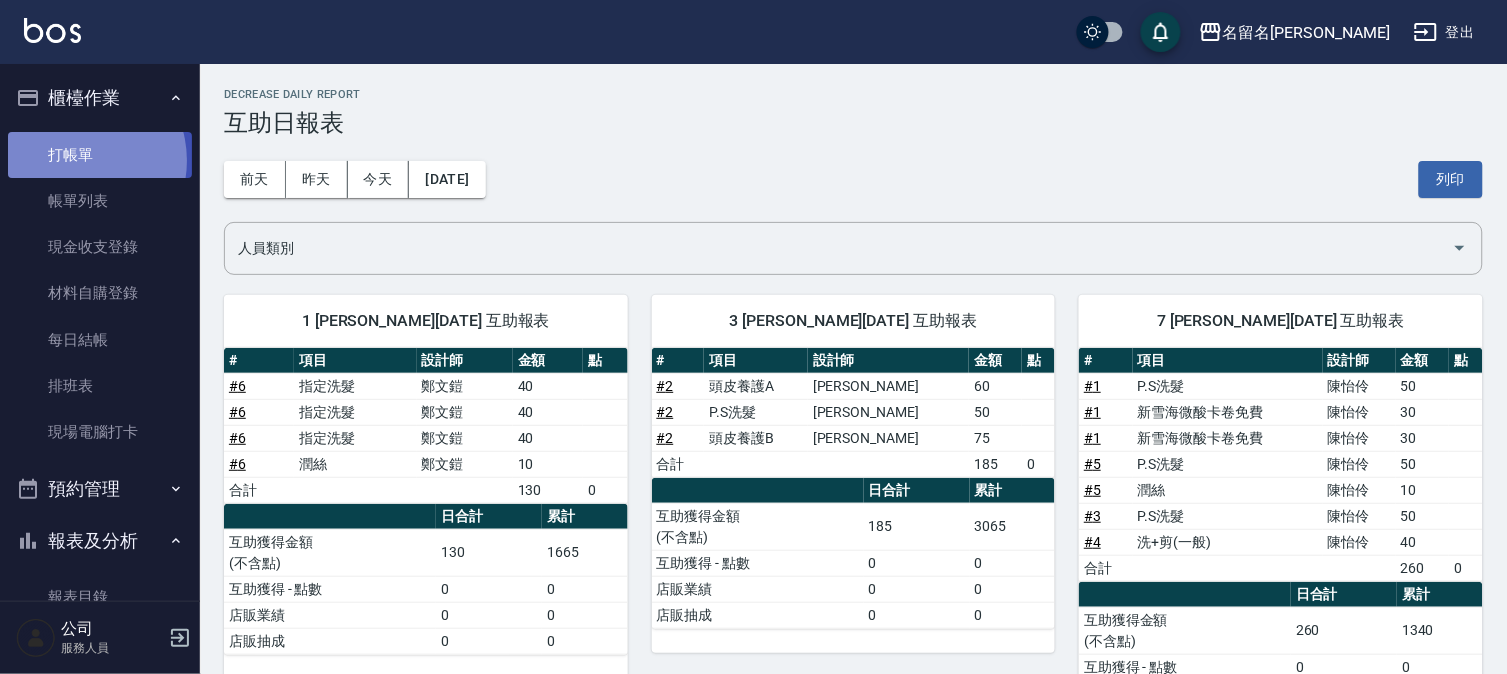 click on "打帳單" at bounding box center [100, 155] 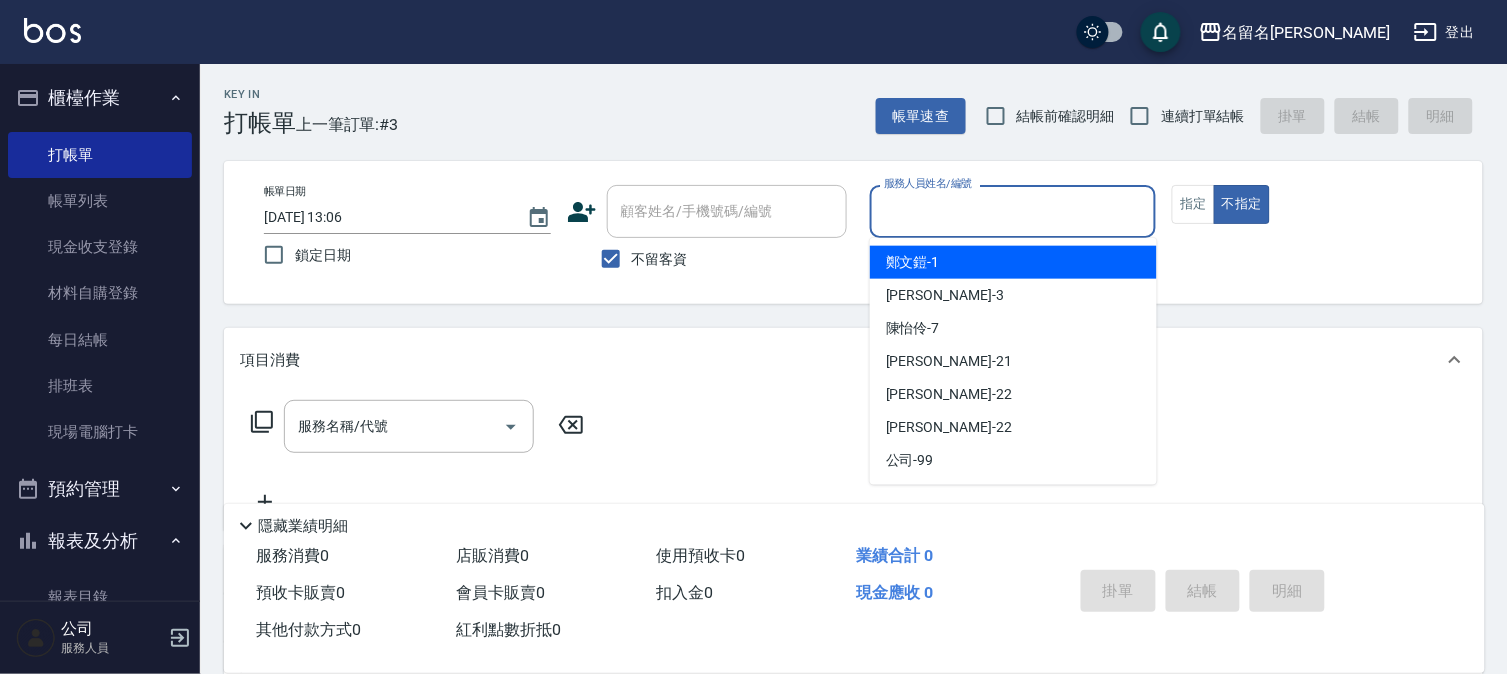 drag, startPoint x: 901, startPoint y: 203, endPoint x: 901, endPoint y: 238, distance: 35 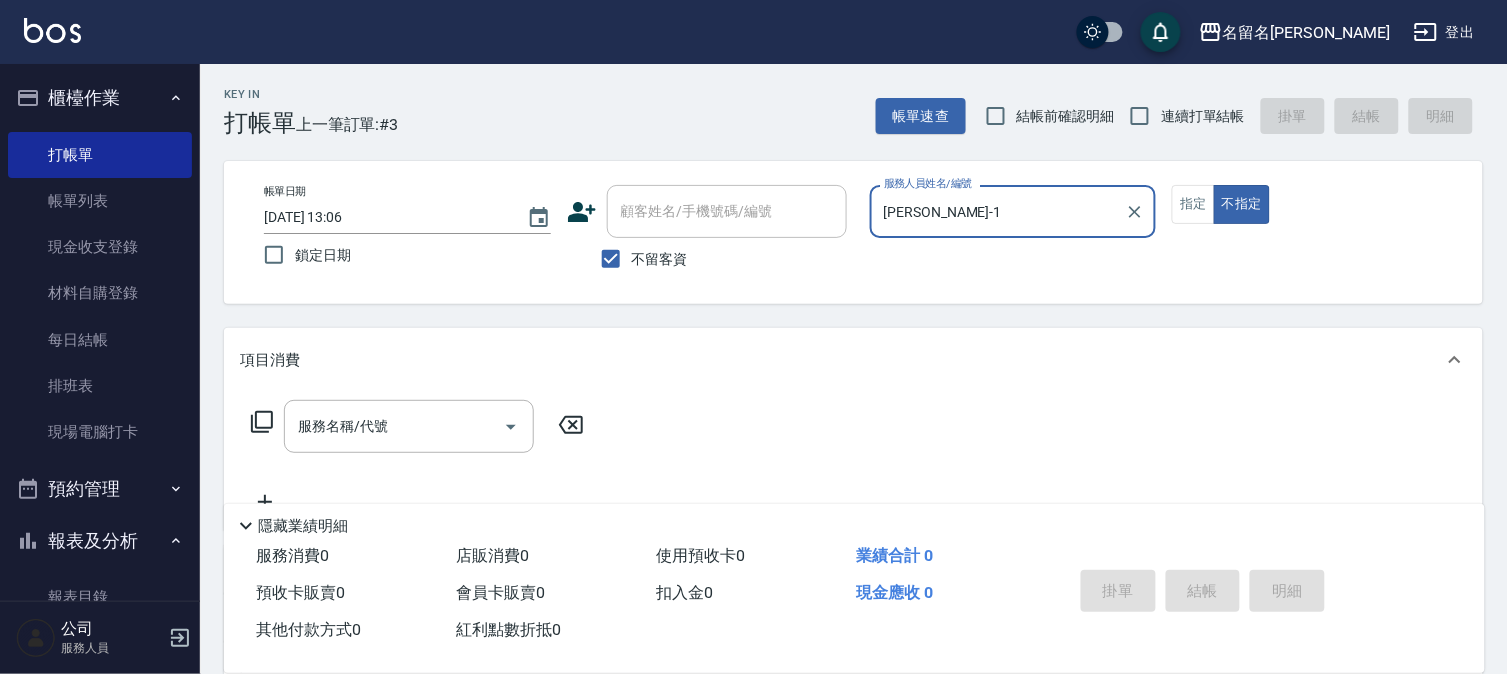 type on "[PERSON_NAME]-1" 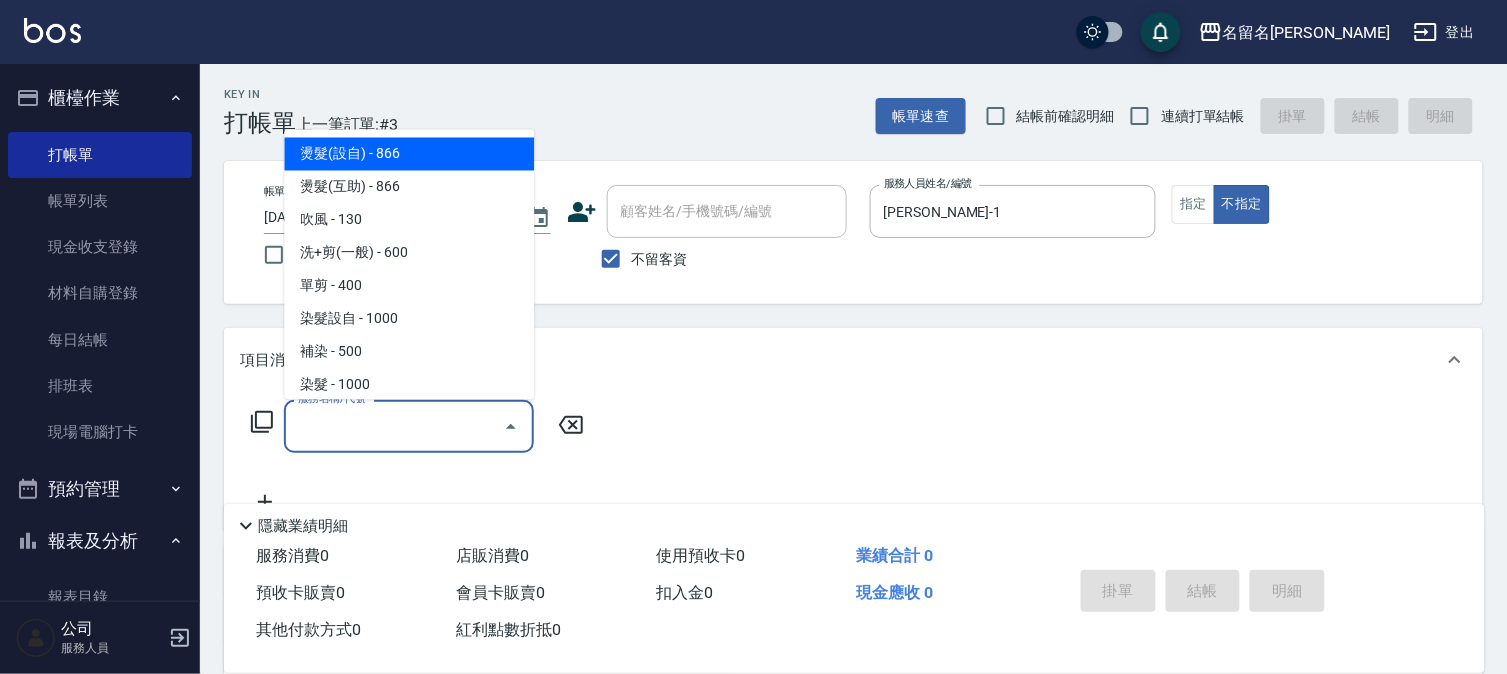 drag, startPoint x: 298, startPoint y: 433, endPoint x: 307, endPoint y: 426, distance: 11.401754 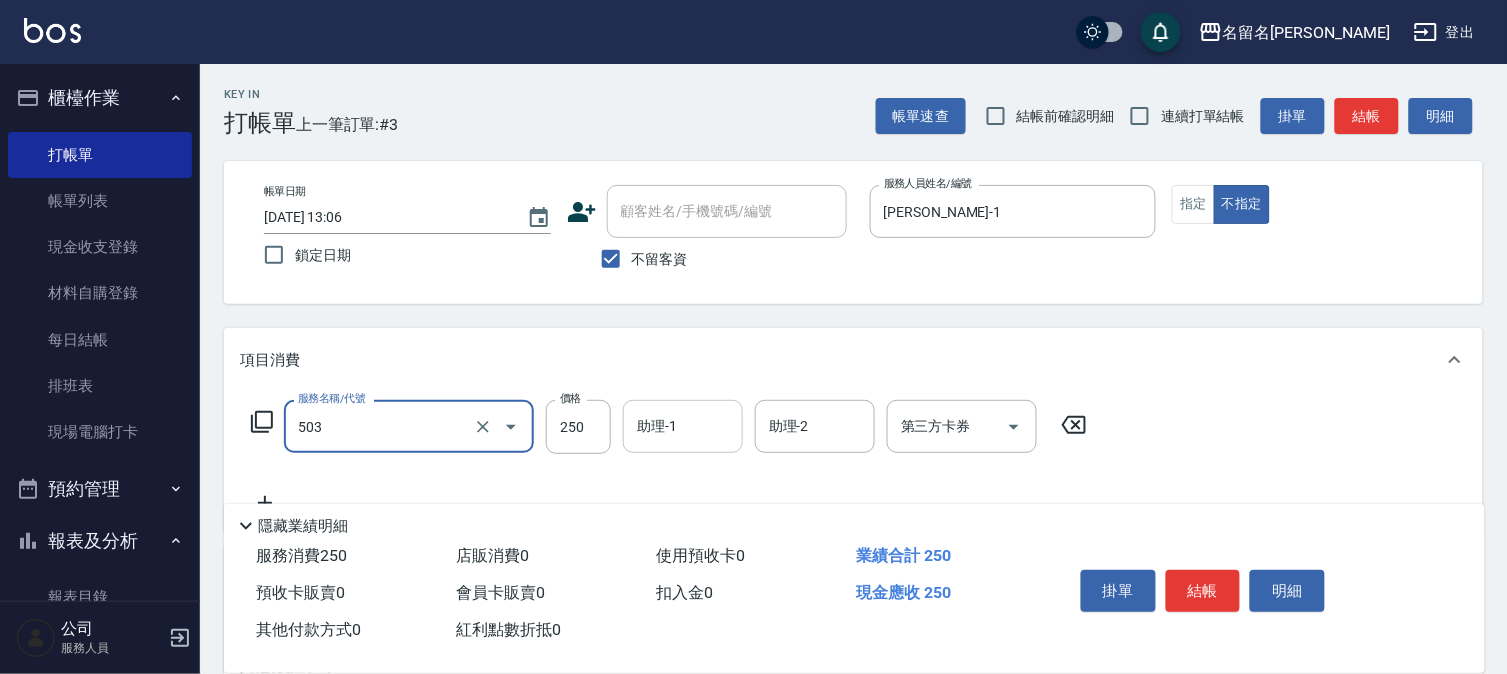type on "指定洗髮(503)" 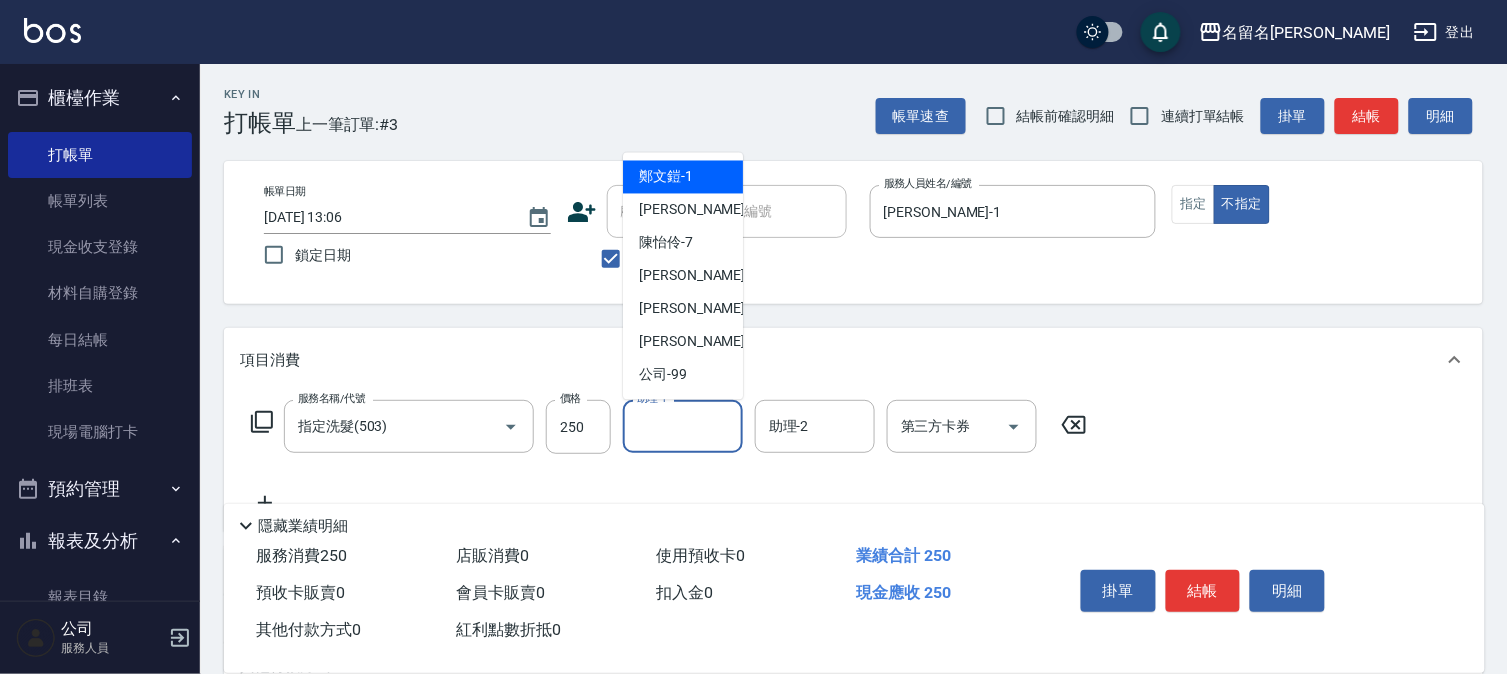 click on "助理-1" at bounding box center (683, 426) 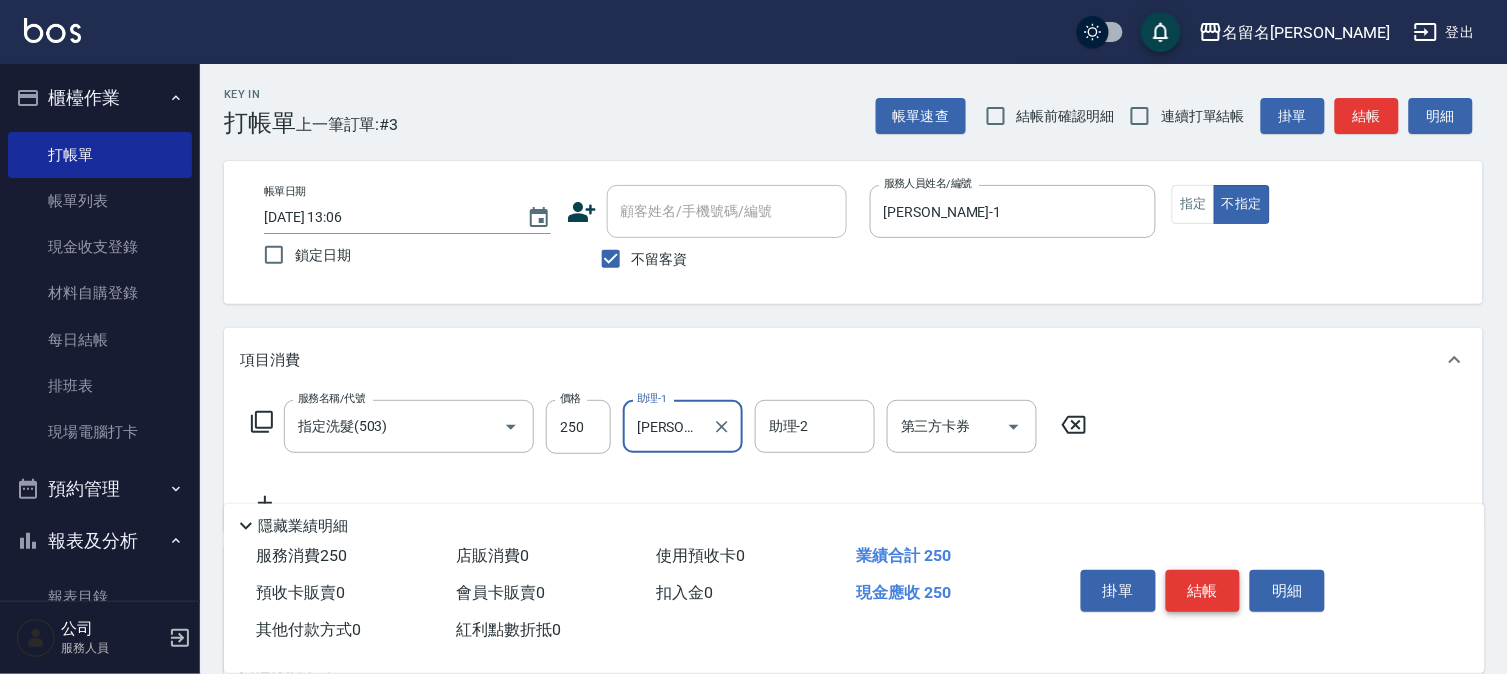 click on "結帳" at bounding box center [1203, 591] 